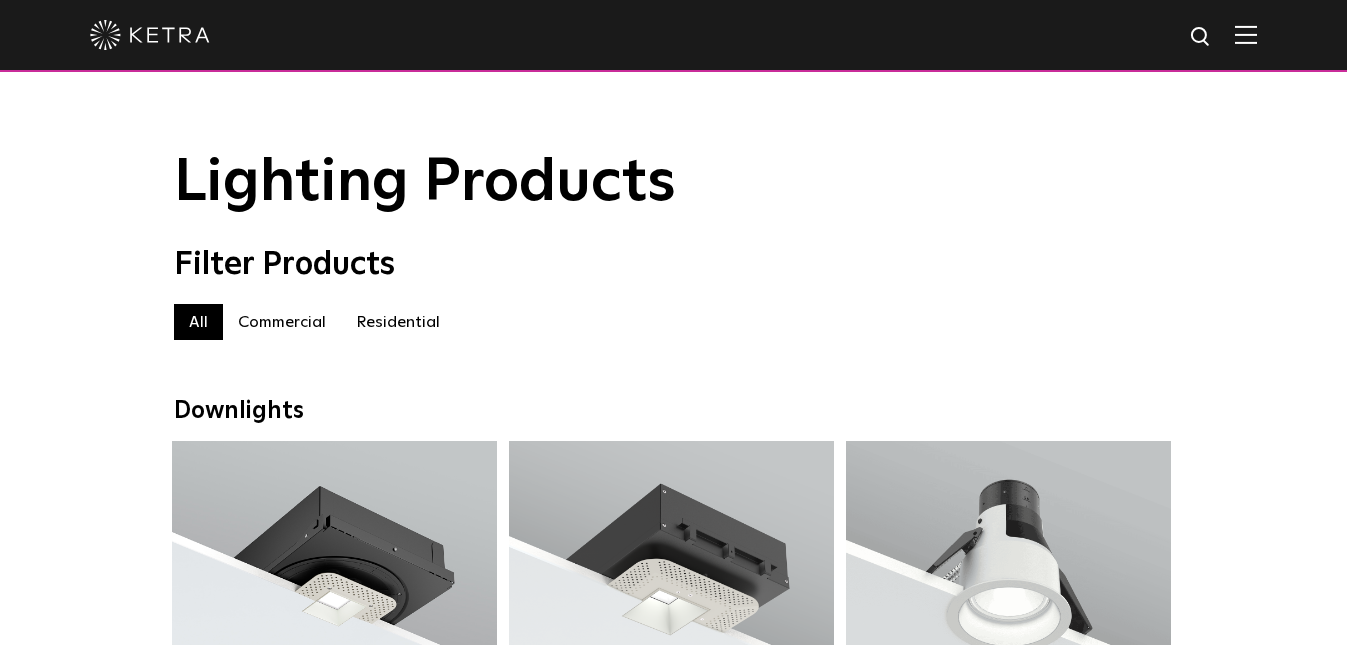 scroll, scrollTop: 0, scrollLeft: 0, axis: both 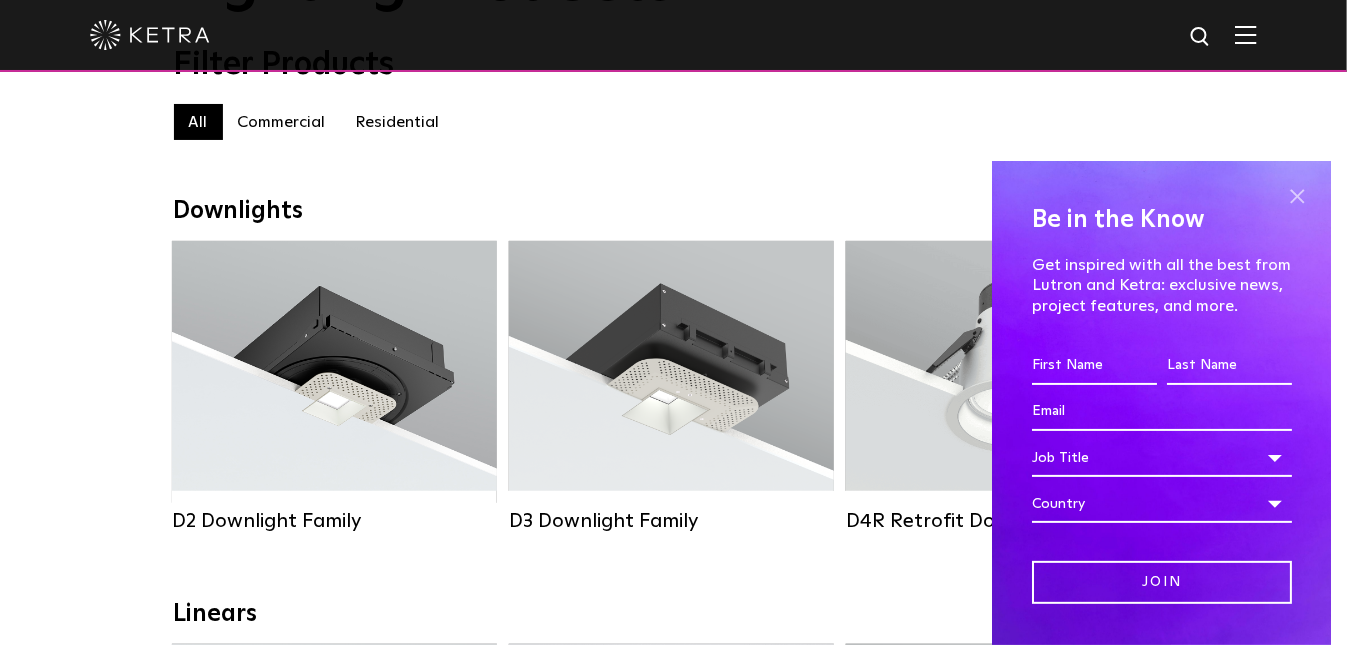 click at bounding box center (1297, 196) 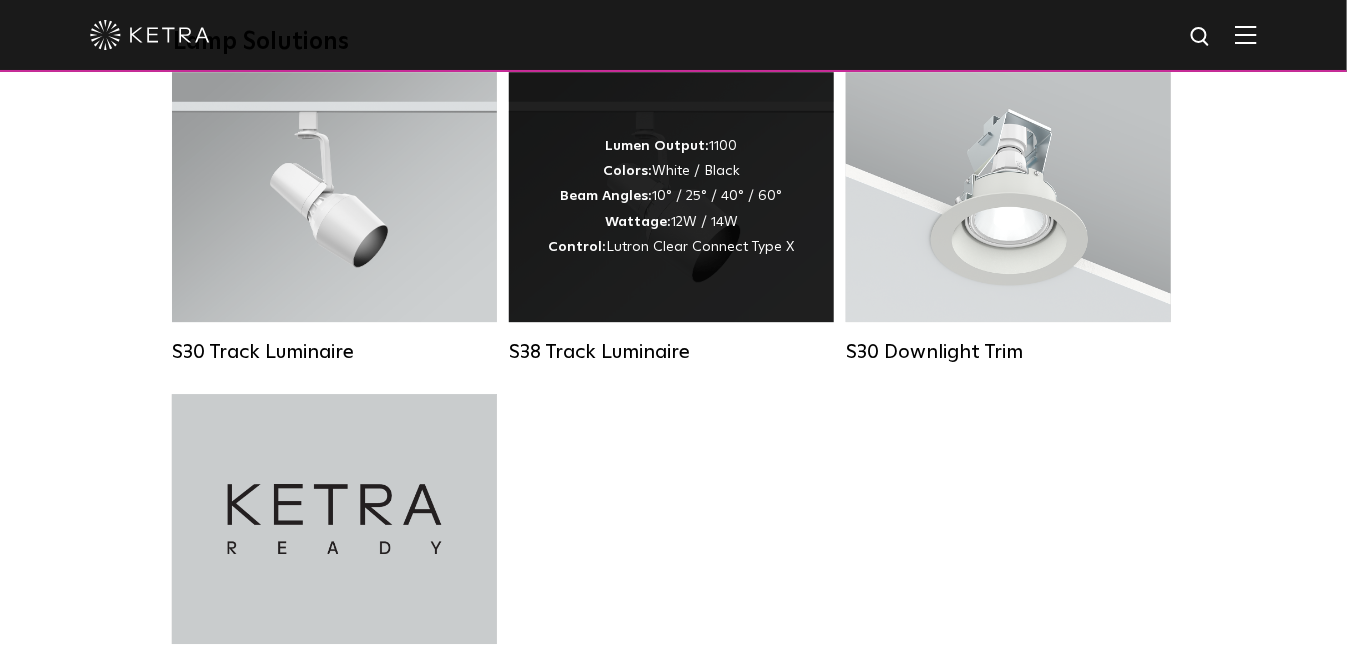 scroll, scrollTop: 1800, scrollLeft: 0, axis: vertical 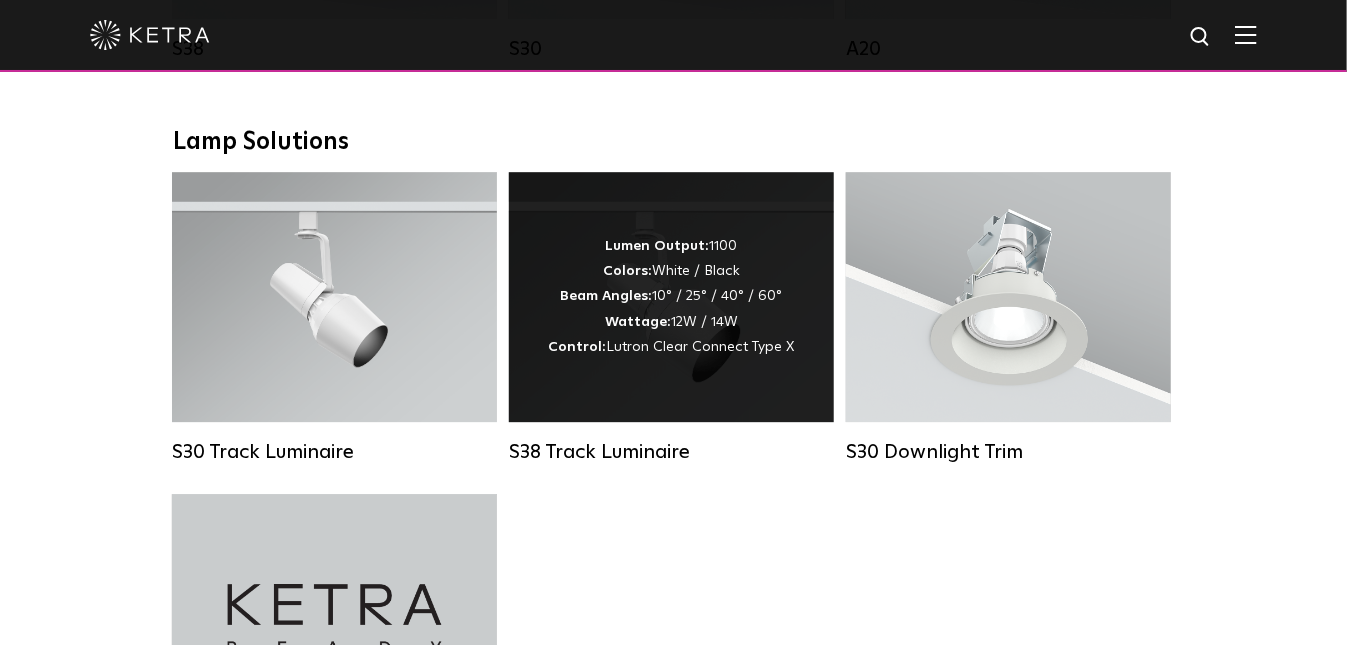 click on "Lumen Output:" at bounding box center (657, 246) 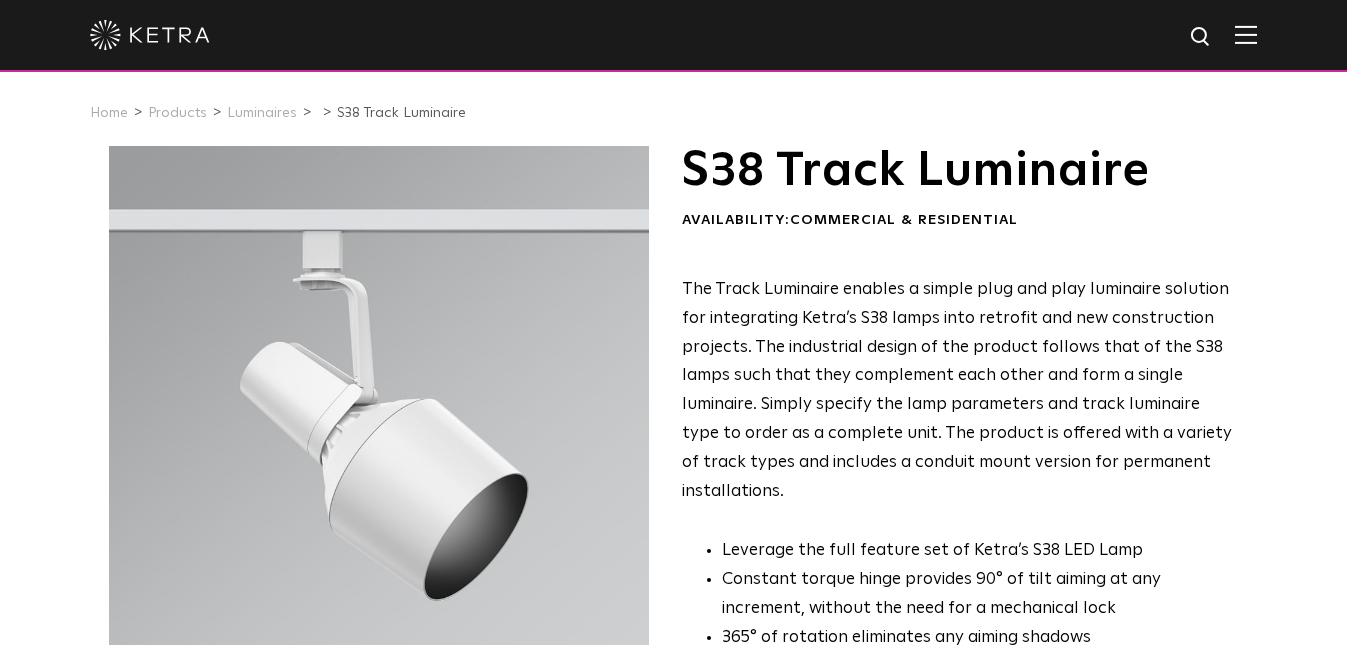 scroll, scrollTop: 0, scrollLeft: 0, axis: both 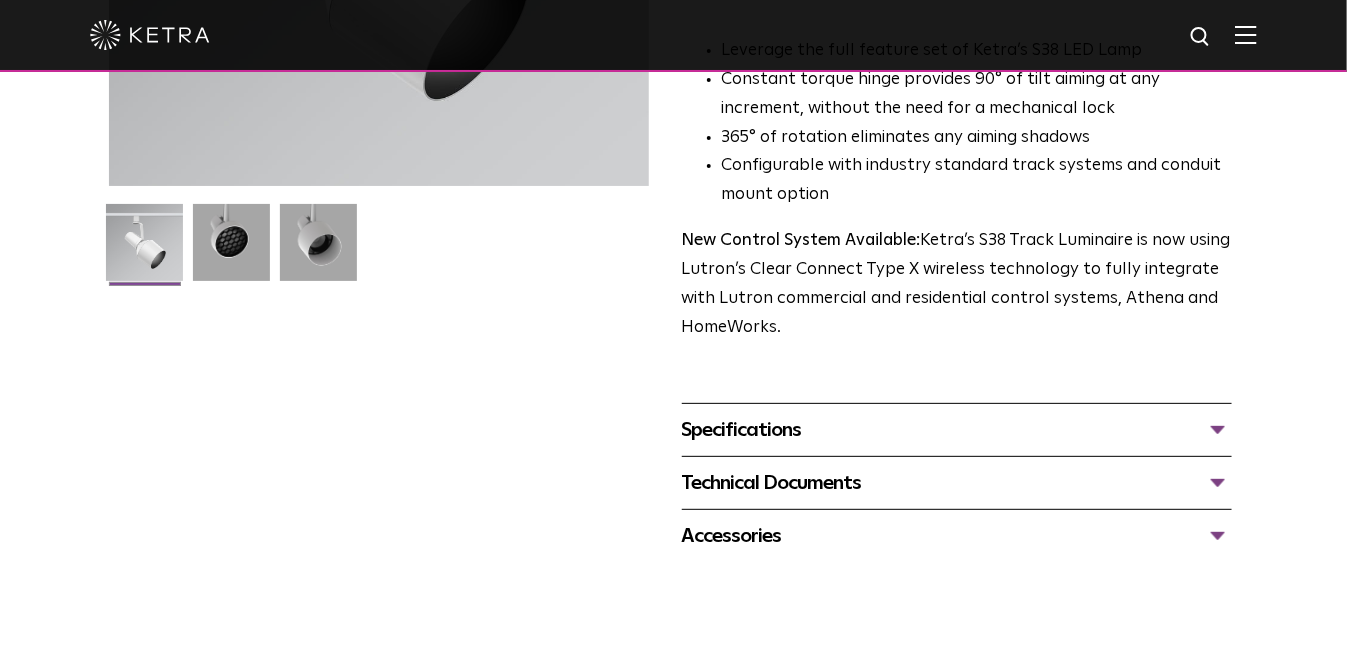 click on "Specifications" at bounding box center [957, 430] 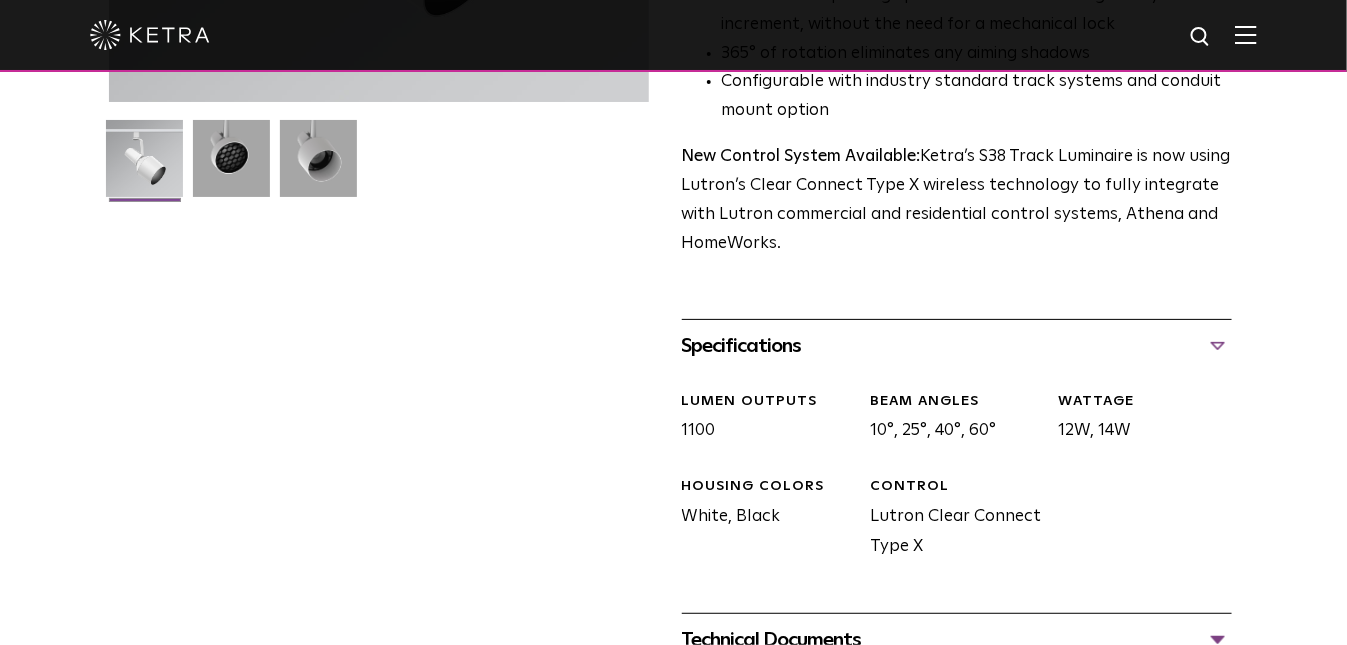 scroll, scrollTop: 700, scrollLeft: 0, axis: vertical 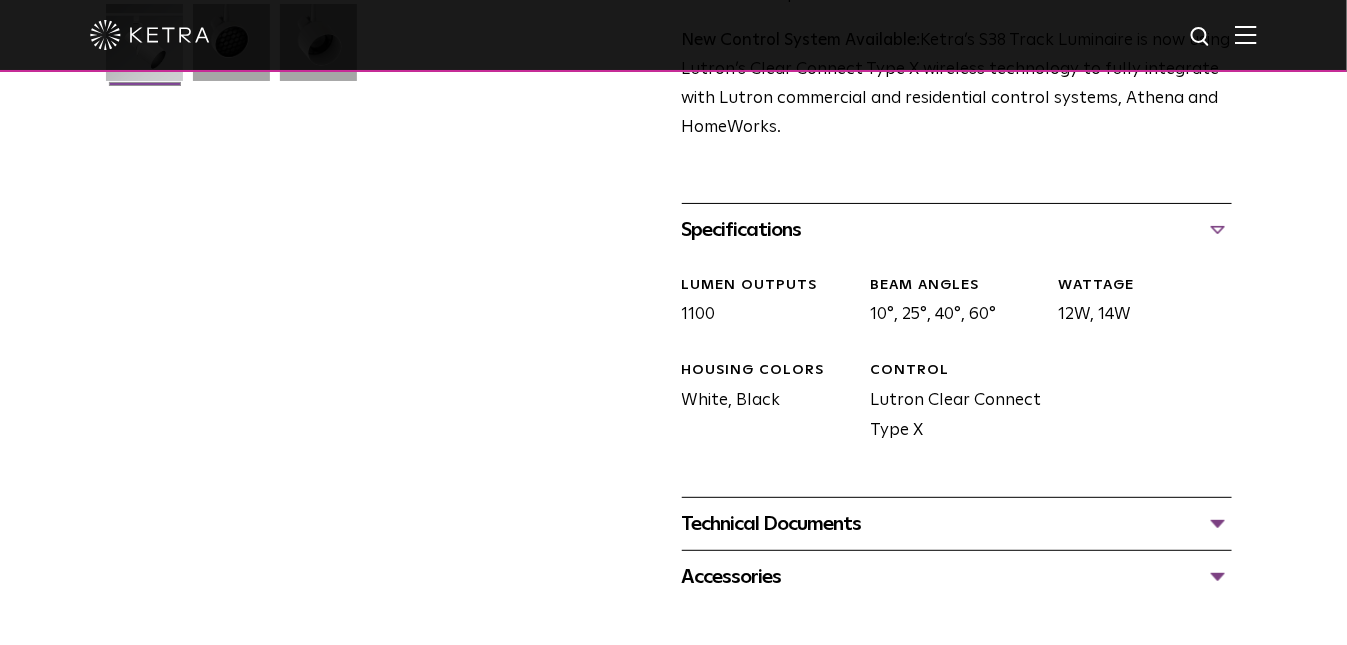 click on "Technical Documents" at bounding box center (957, 524) 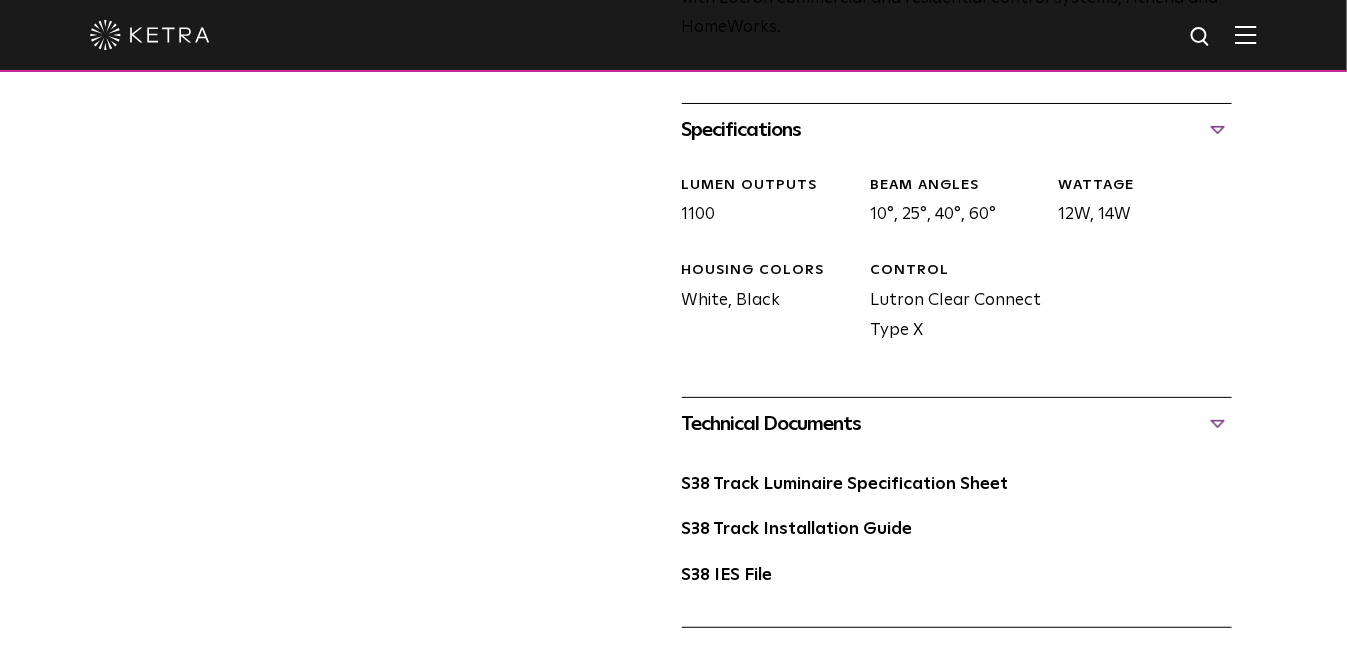 scroll, scrollTop: 900, scrollLeft: 0, axis: vertical 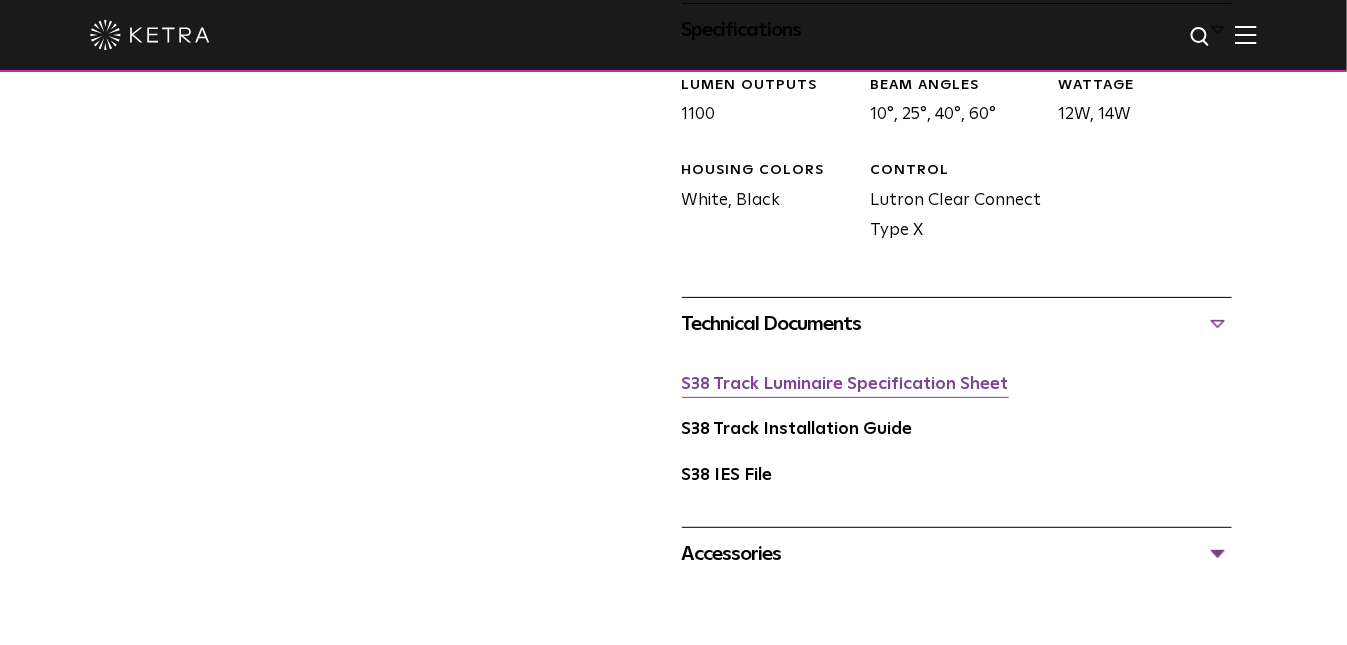 click on "S38 Track Luminaire Specification Sheet" at bounding box center (845, 384) 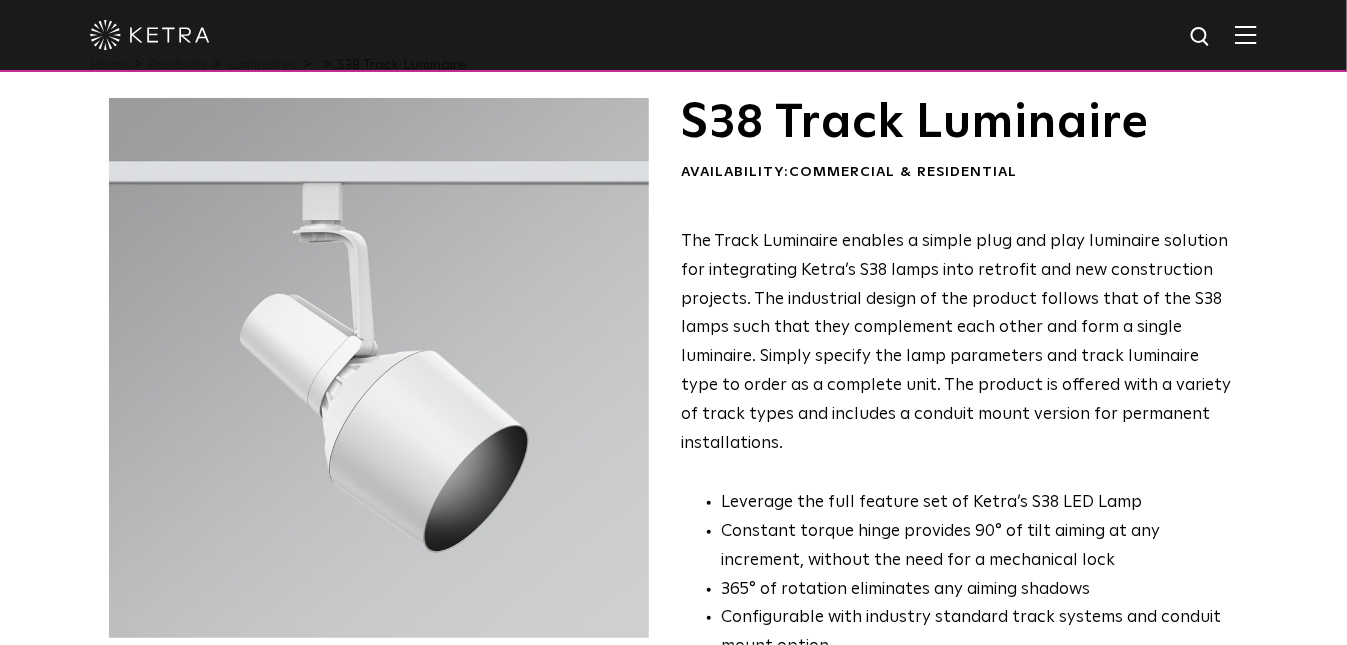 scroll, scrollTop: 0, scrollLeft: 0, axis: both 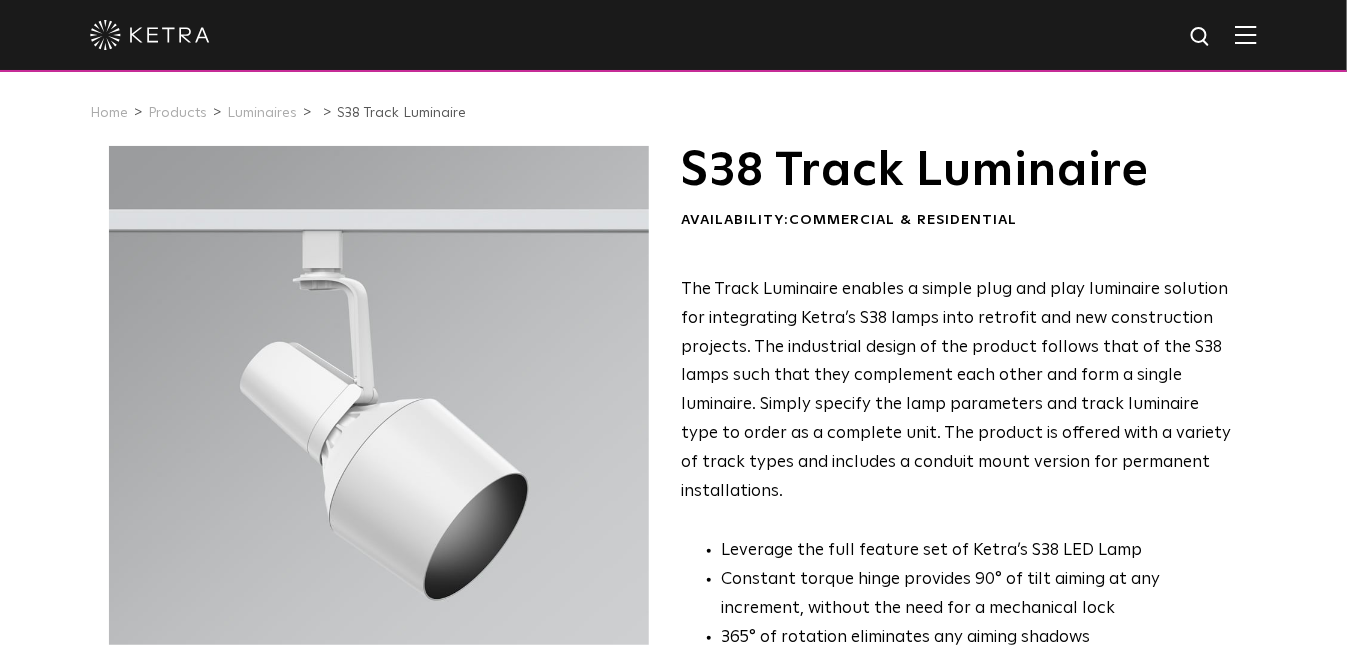 click at bounding box center [673, 36] 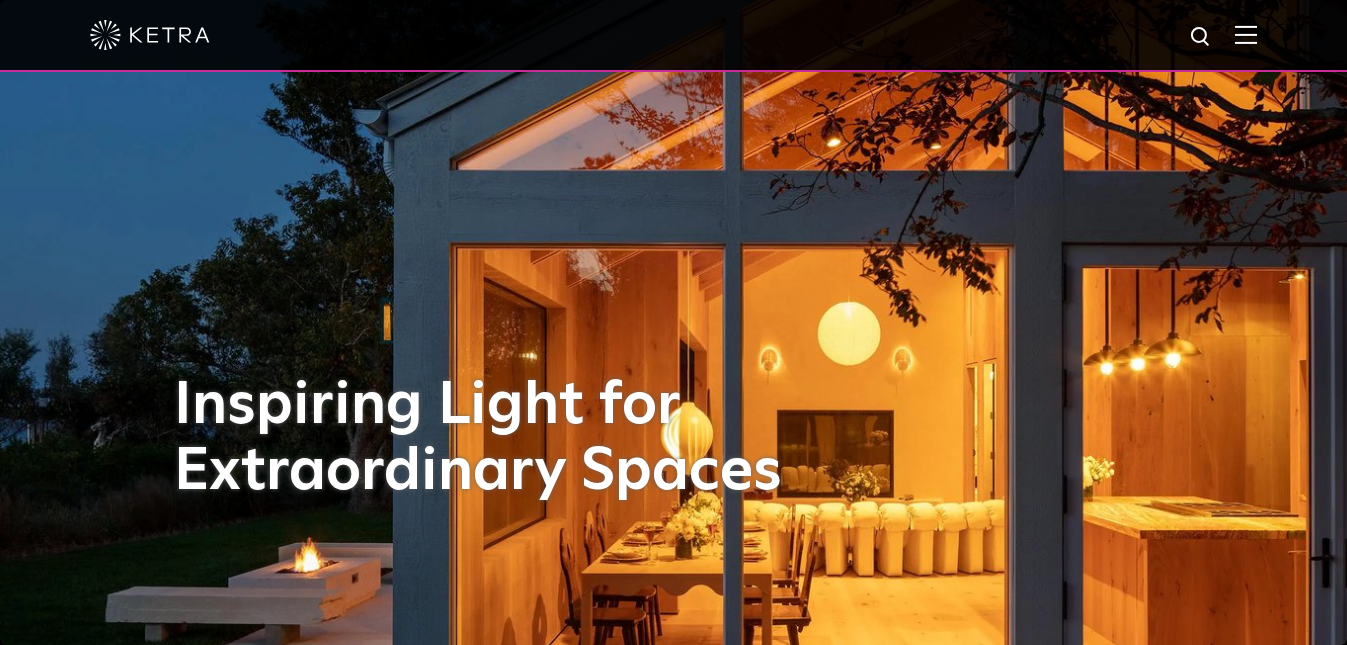 scroll, scrollTop: 0, scrollLeft: 0, axis: both 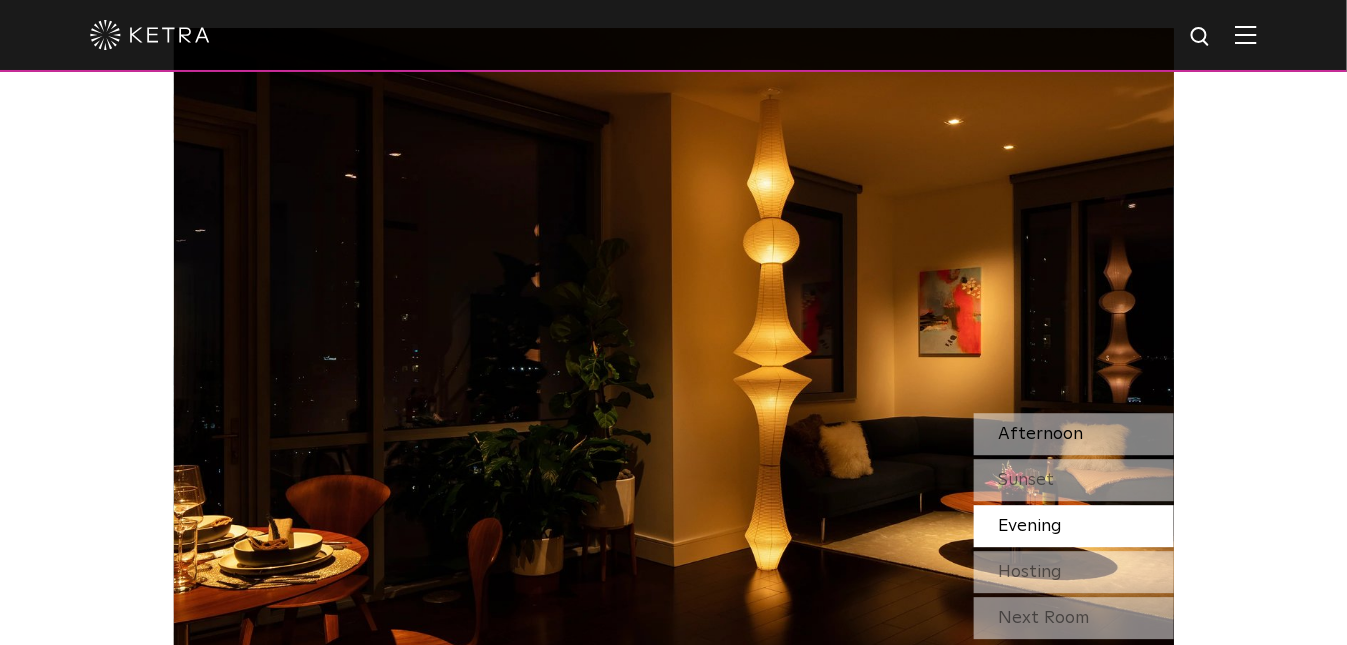 click on "Afternoon" at bounding box center [1041, 434] 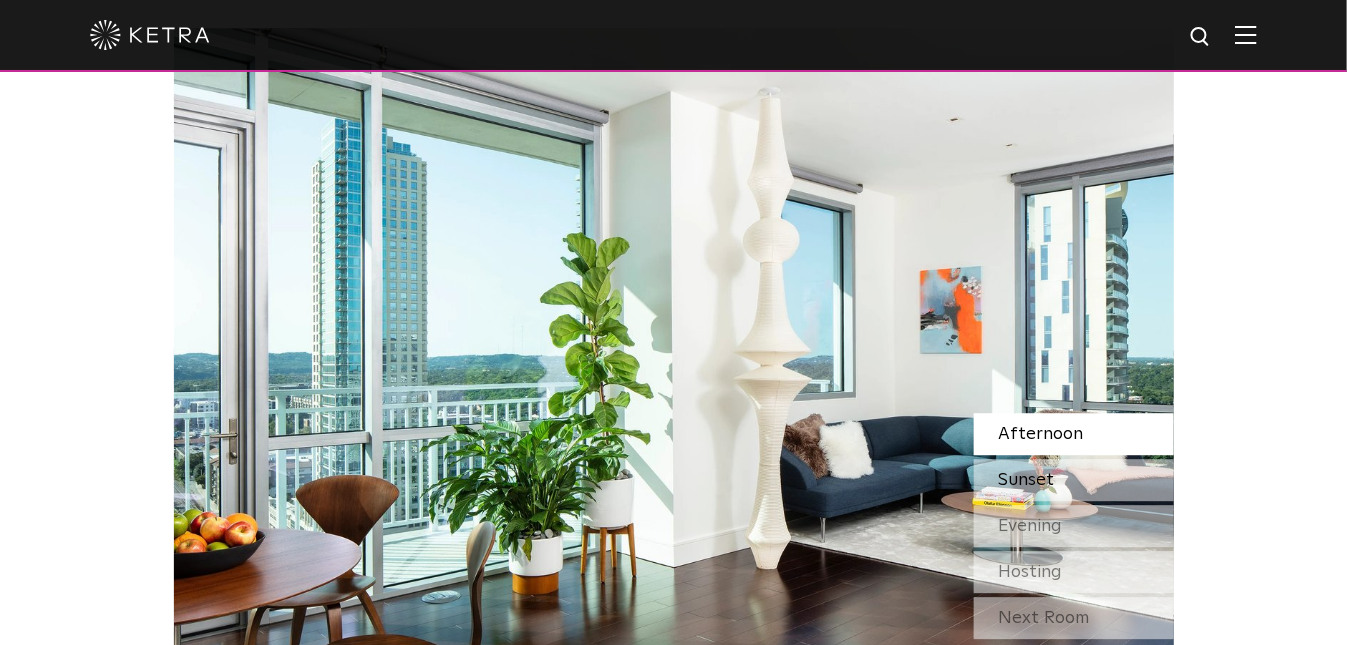 click on "Sunset" at bounding box center [1027, 480] 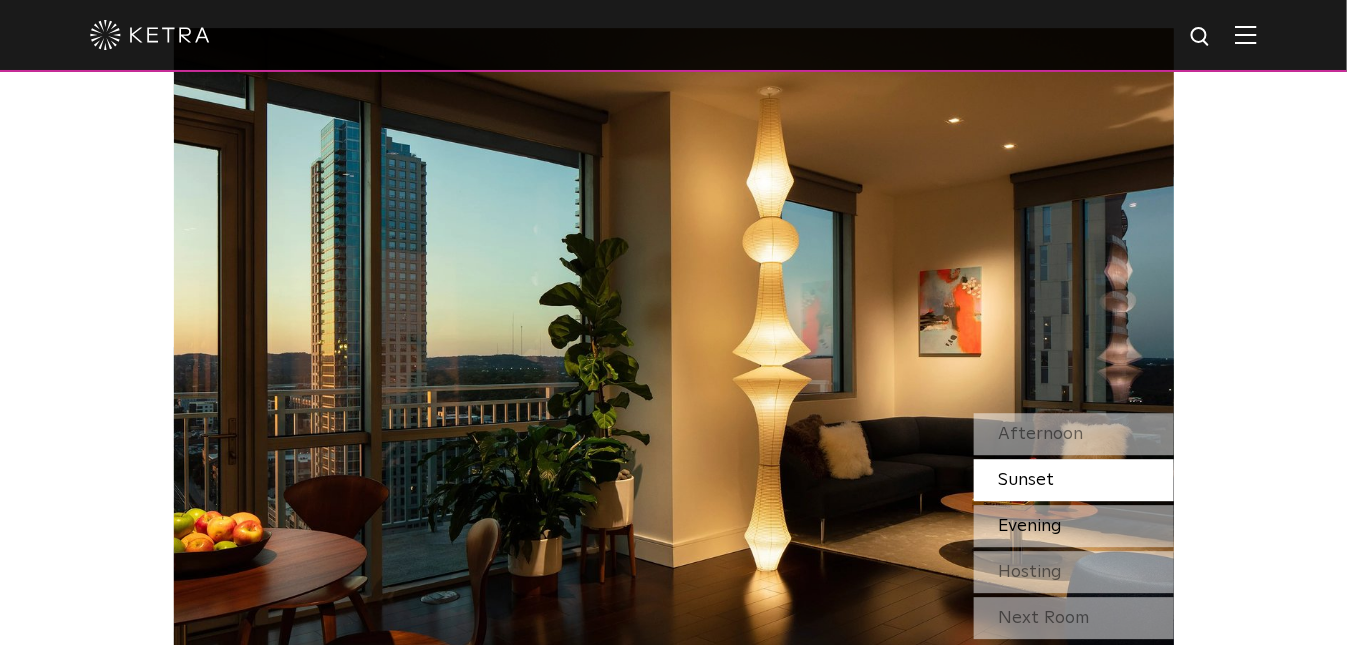 click on "Evening" at bounding box center (1031, 526) 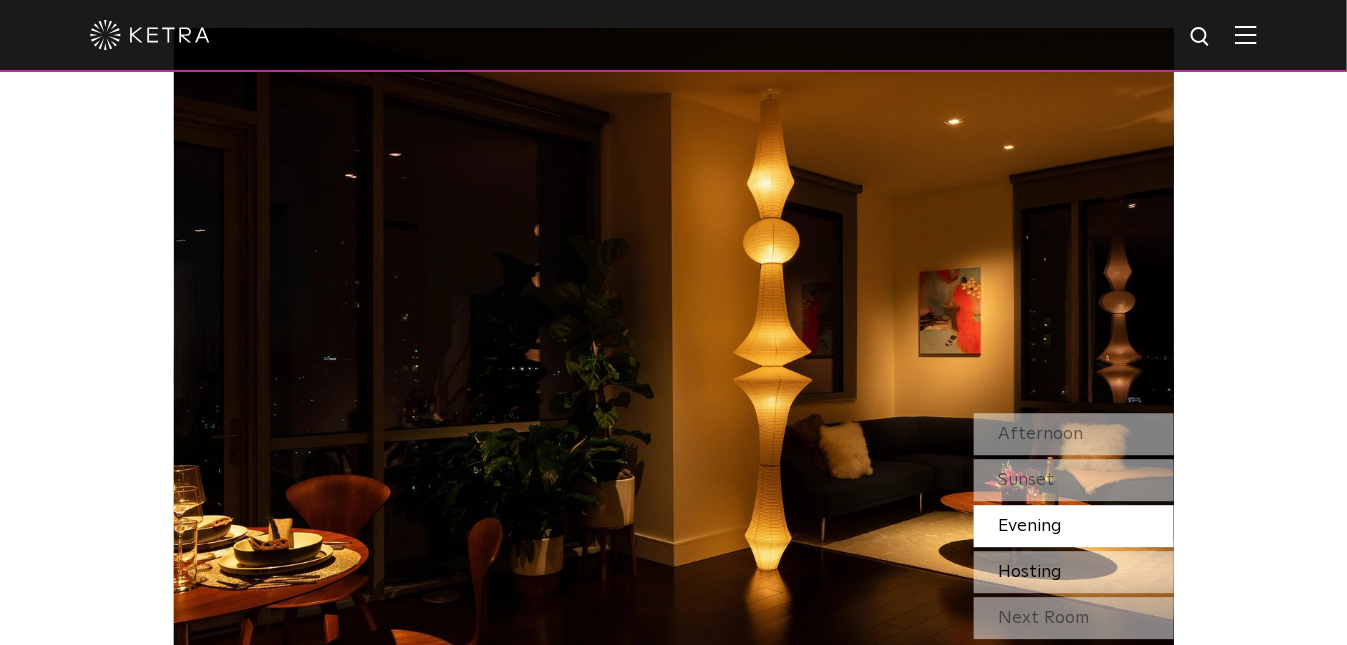 click on "Hosting" at bounding box center (1031, 572) 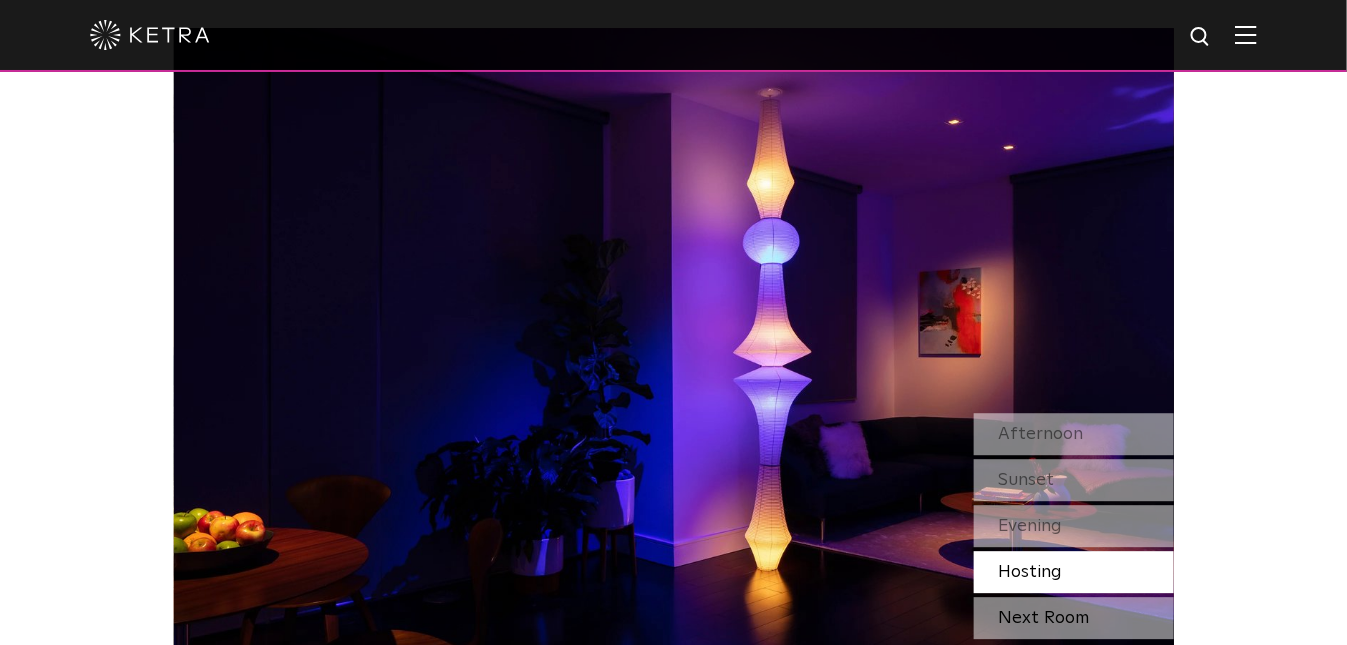 click on "Next Room" at bounding box center [1074, 618] 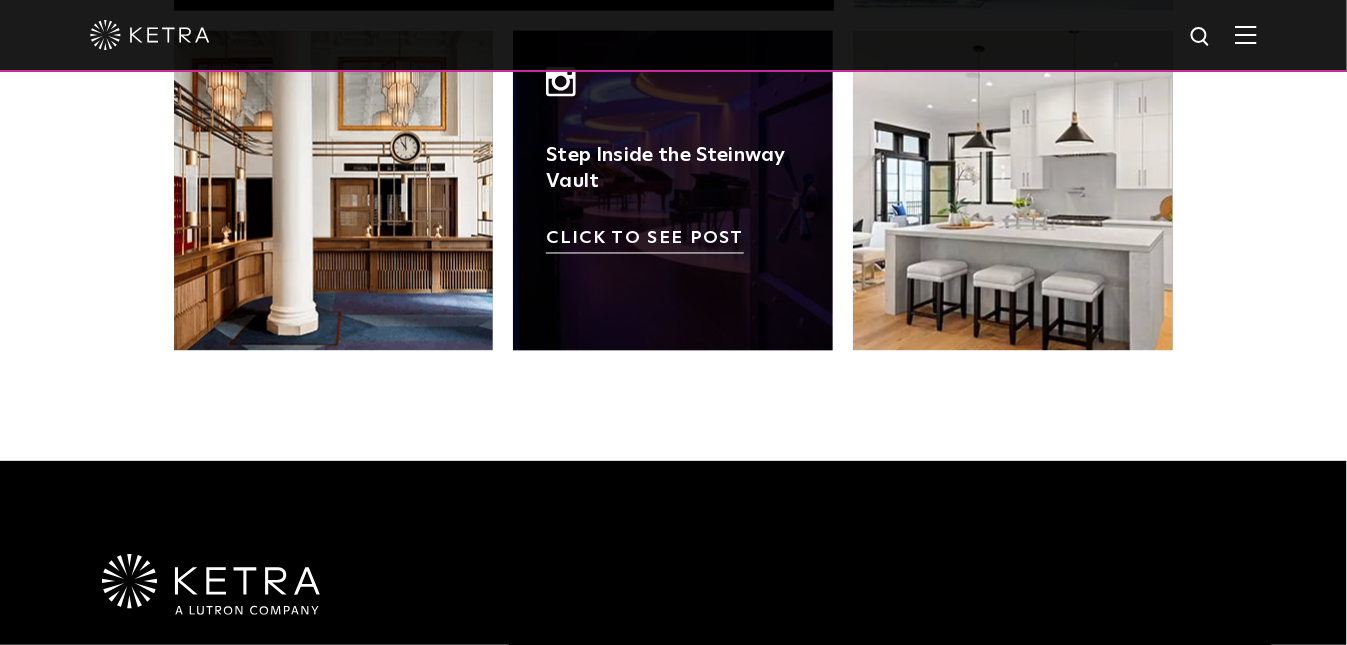 scroll, scrollTop: 3500, scrollLeft: 0, axis: vertical 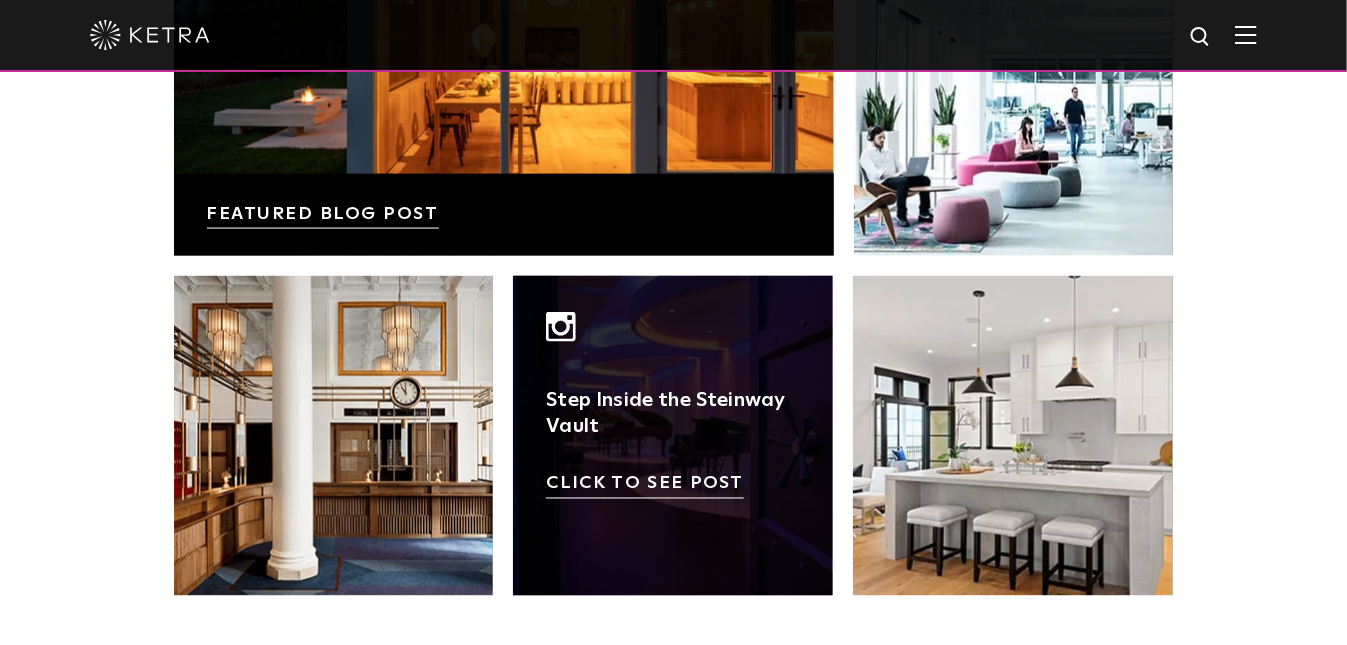 click at bounding box center (673, 436) 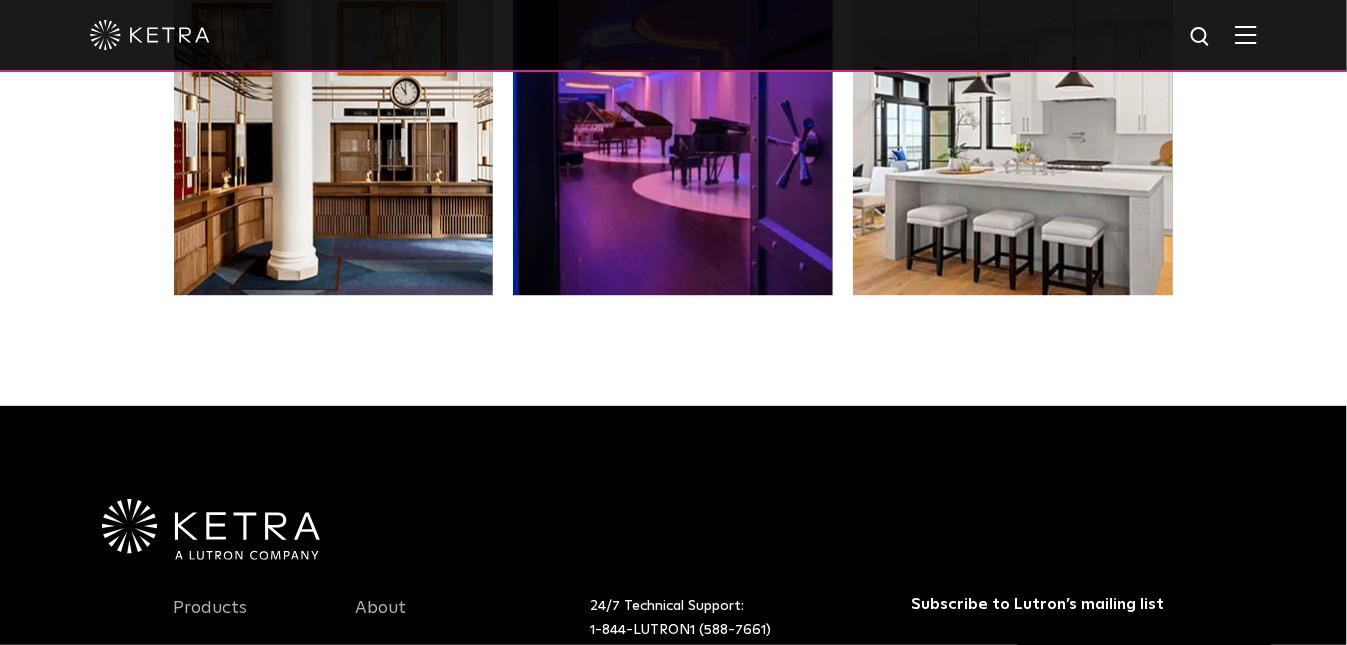 scroll, scrollTop: 4200, scrollLeft: 0, axis: vertical 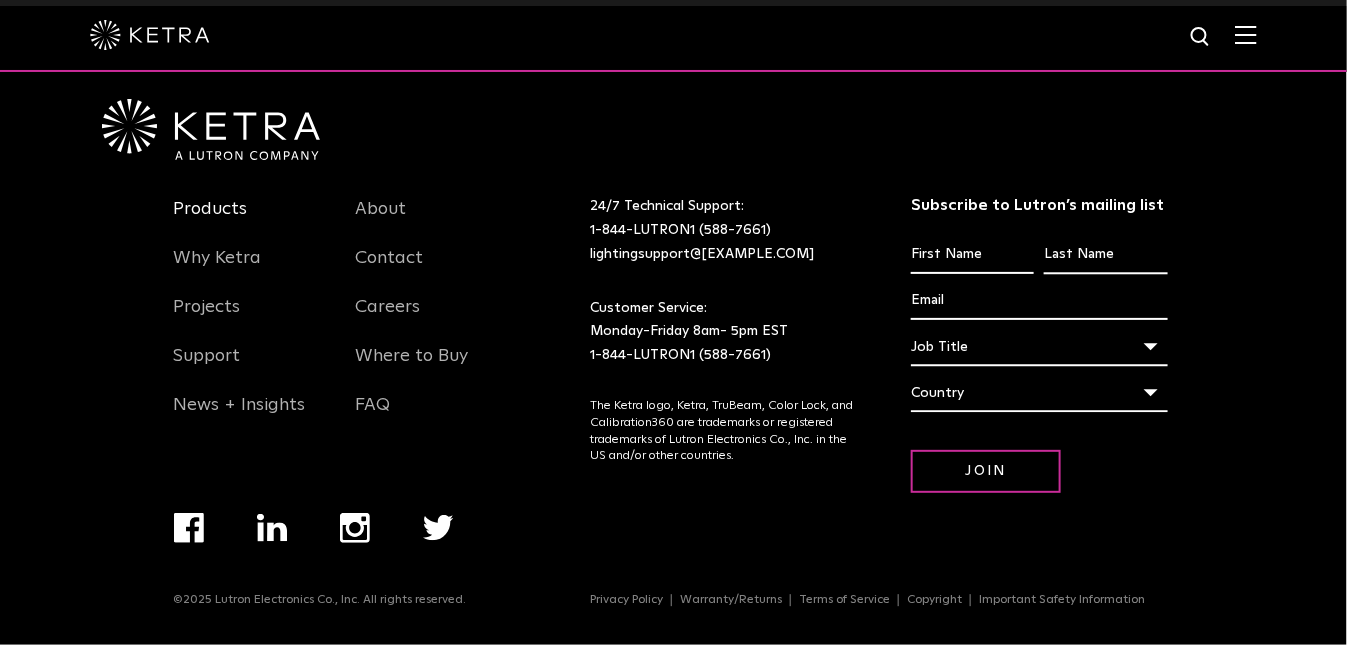 click on "Products" at bounding box center (211, 221) 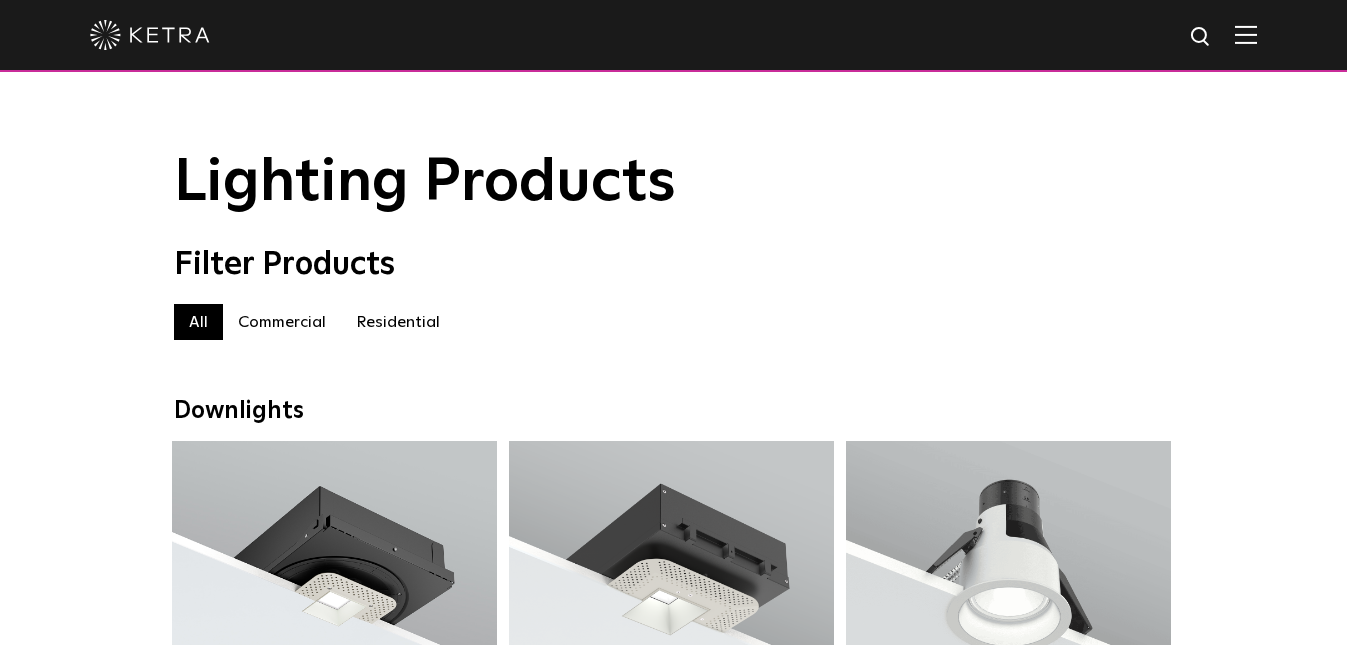 scroll, scrollTop: 0, scrollLeft: 0, axis: both 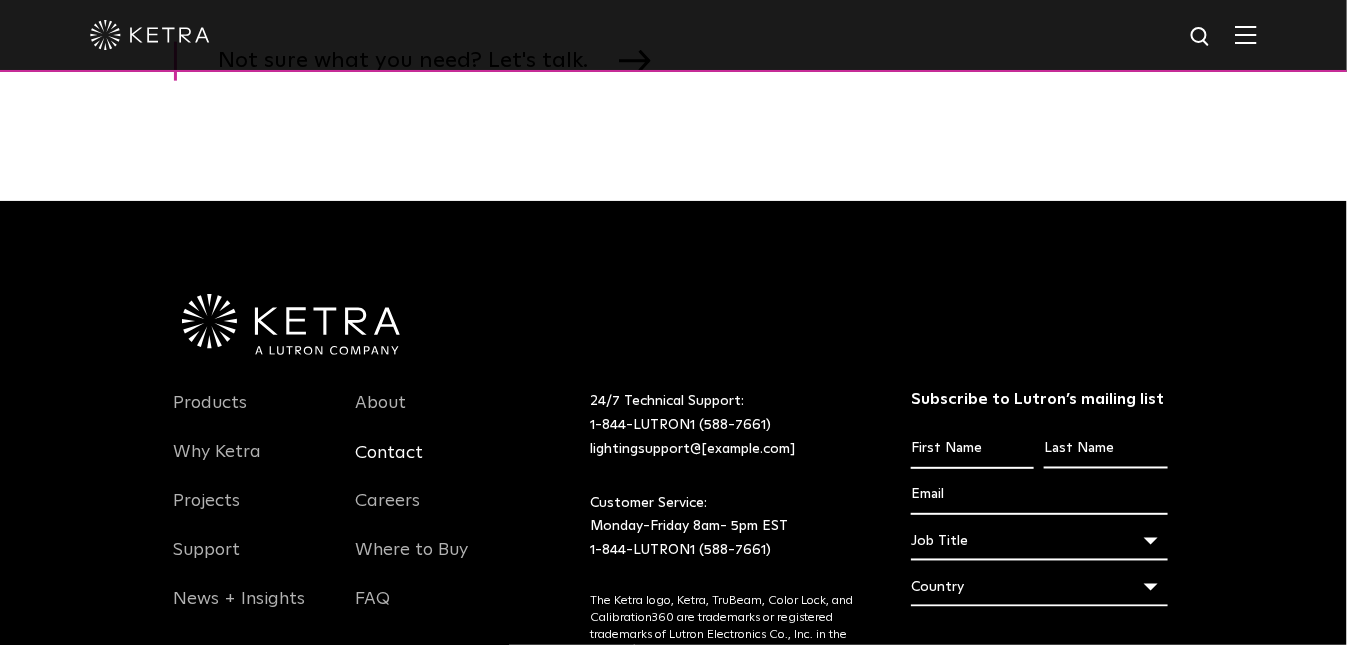 click on "Contact" at bounding box center (389, 465) 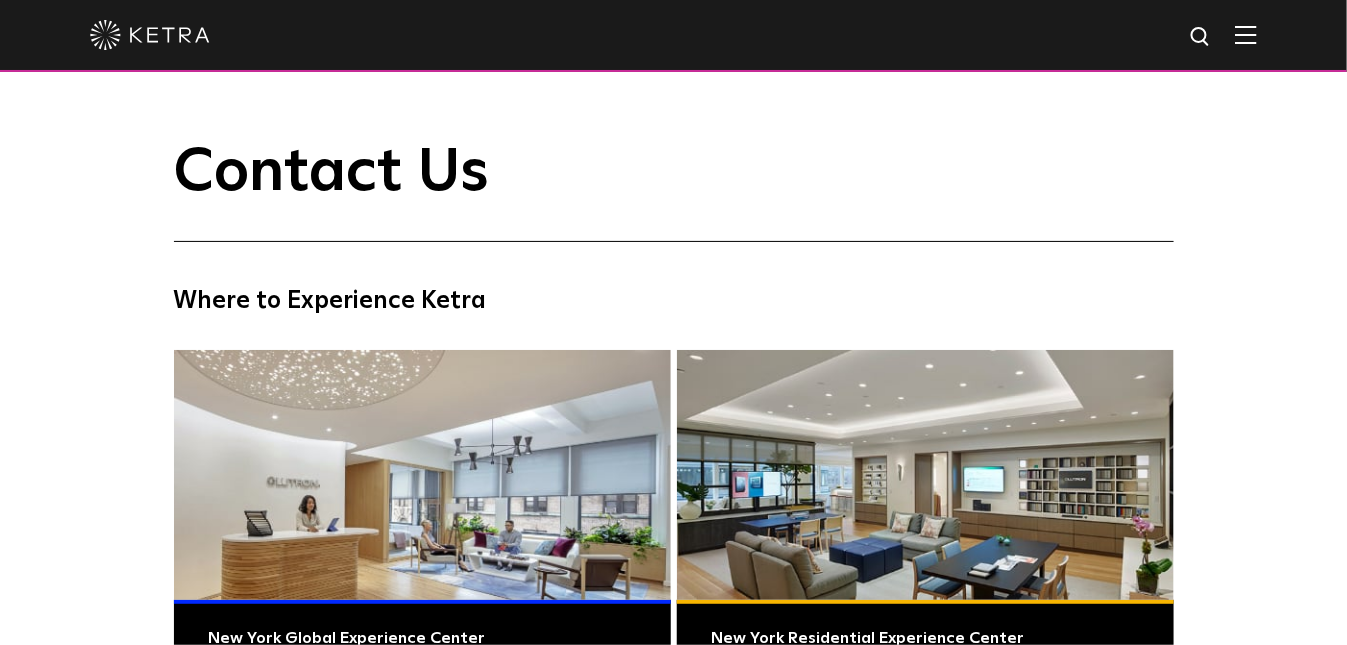 scroll, scrollTop: 300, scrollLeft: 0, axis: vertical 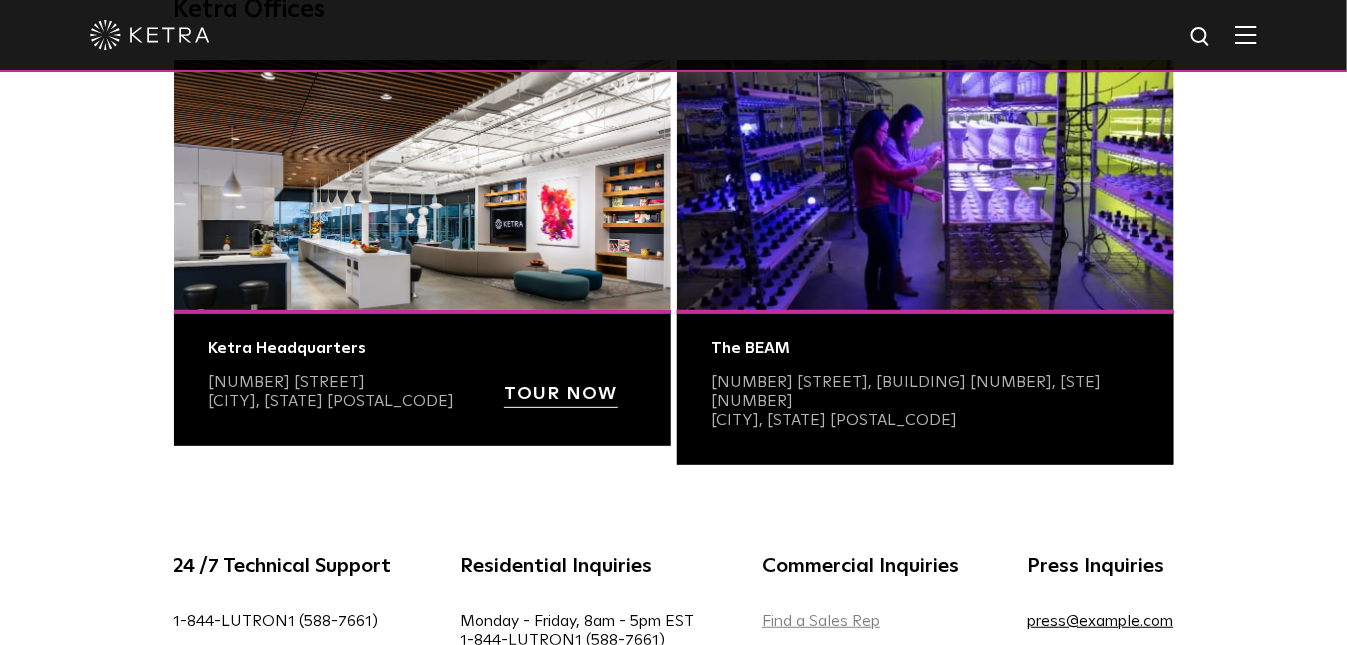 click on "Find a Sales Rep" at bounding box center [821, 621] 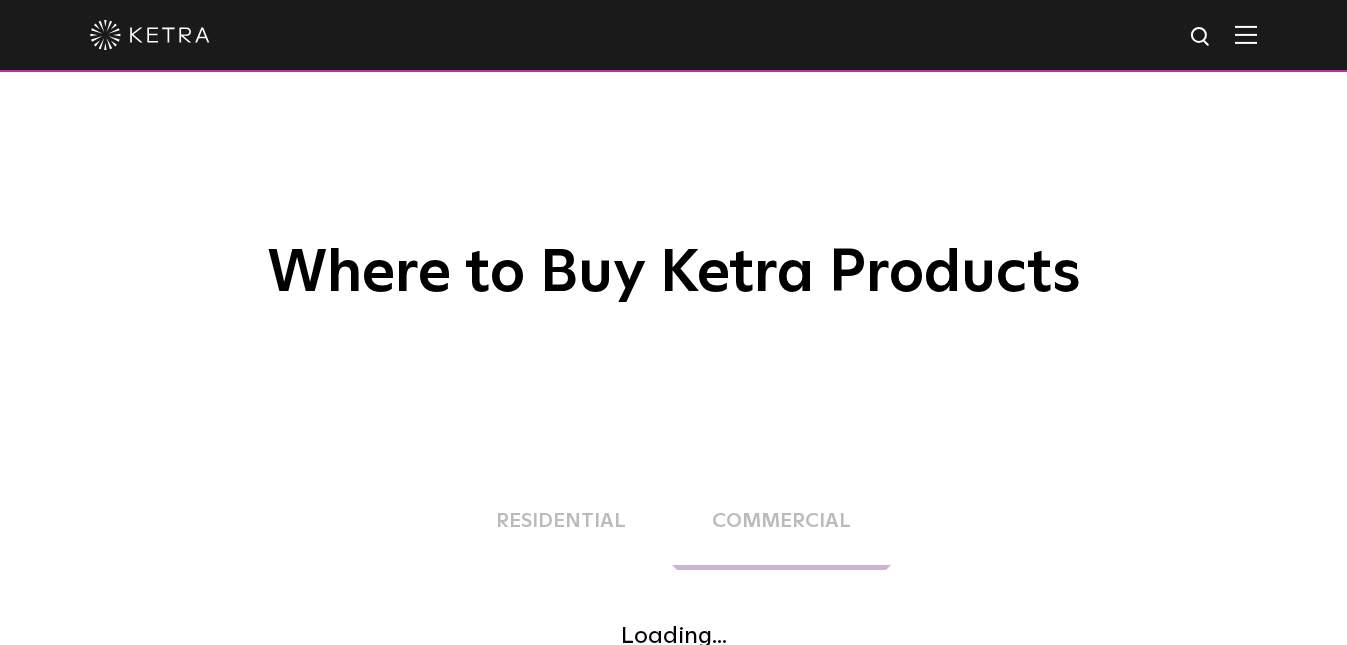 scroll, scrollTop: 0, scrollLeft: 0, axis: both 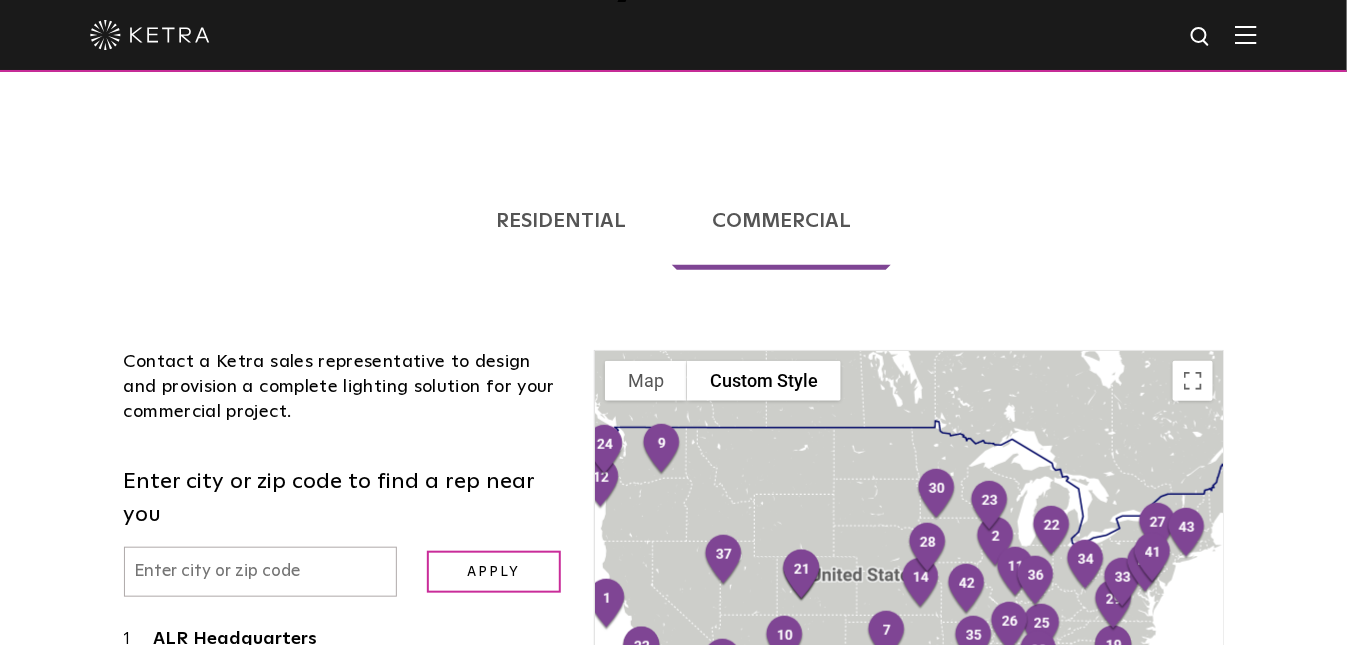 click on "Commercial" at bounding box center [782, 221] 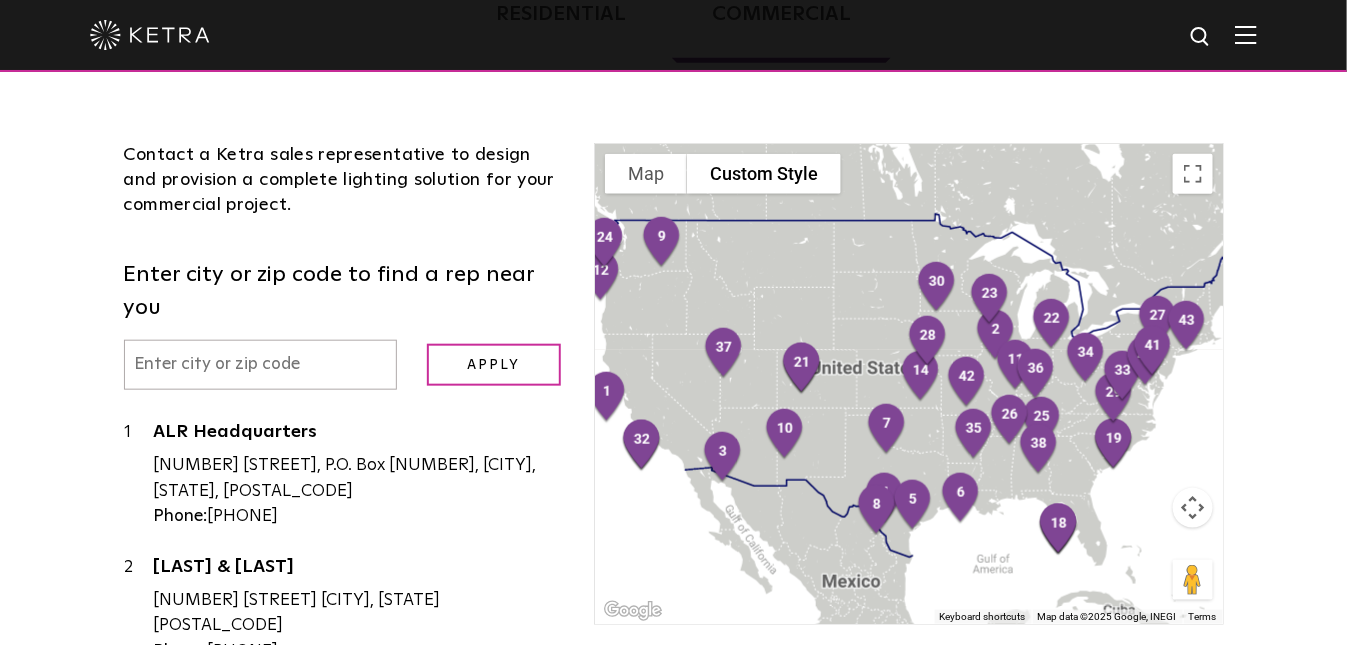 scroll, scrollTop: 509, scrollLeft: 0, axis: vertical 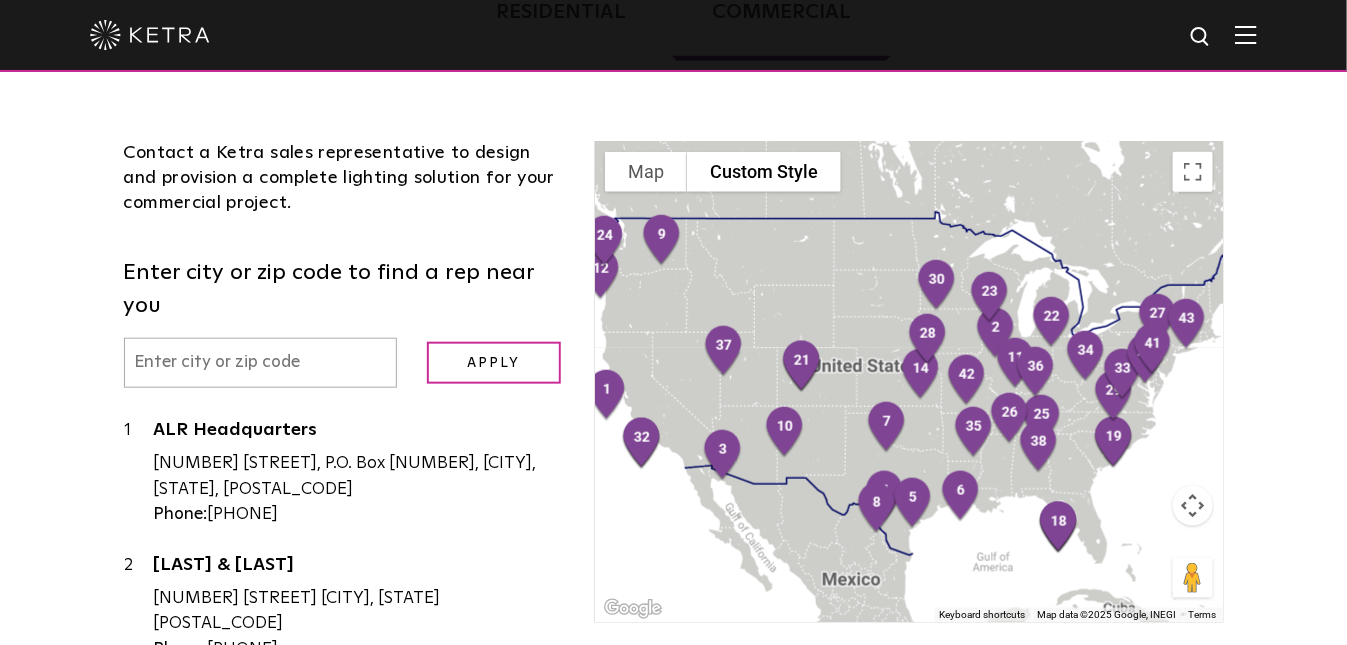 click at bounding box center (260, 363) 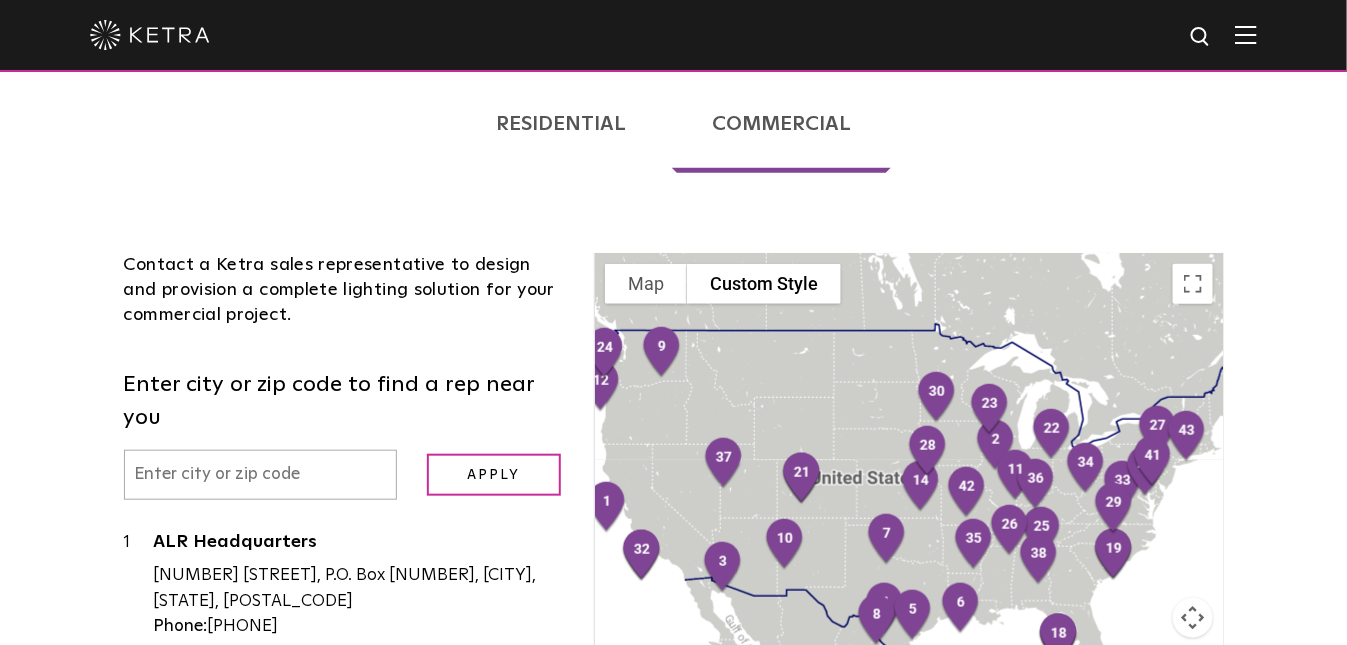 scroll, scrollTop: 509, scrollLeft: 0, axis: vertical 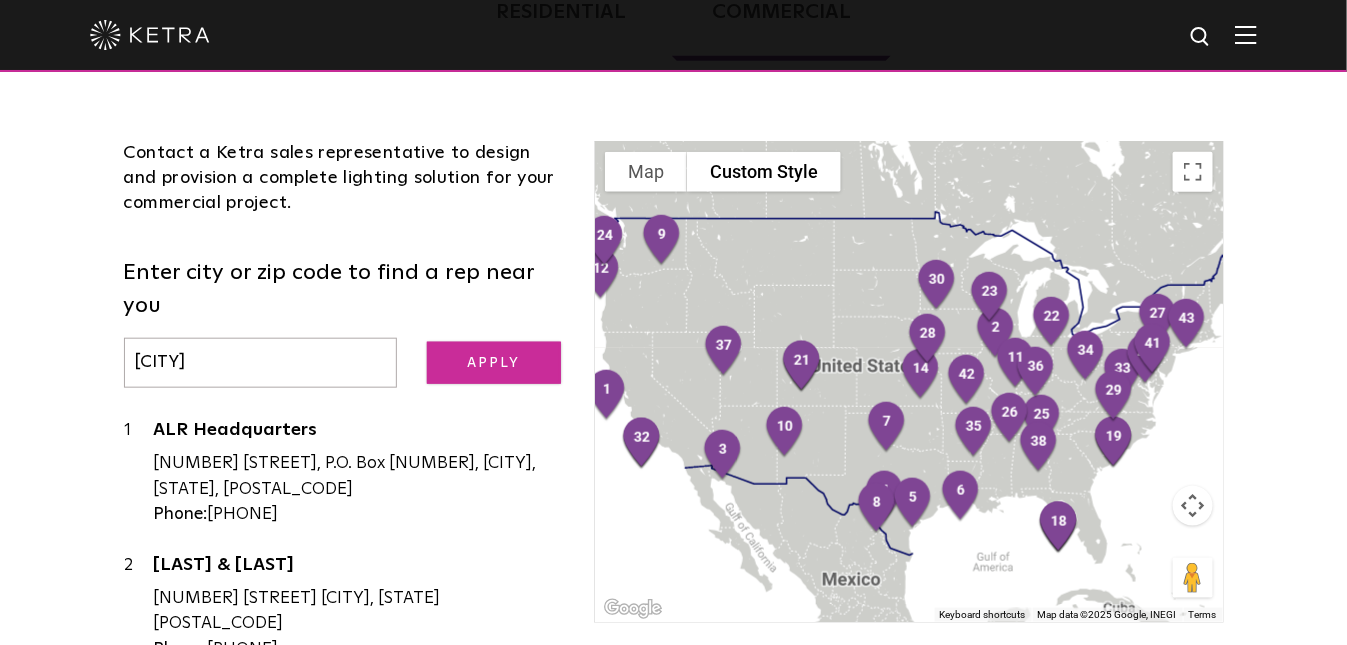 type on "new york" 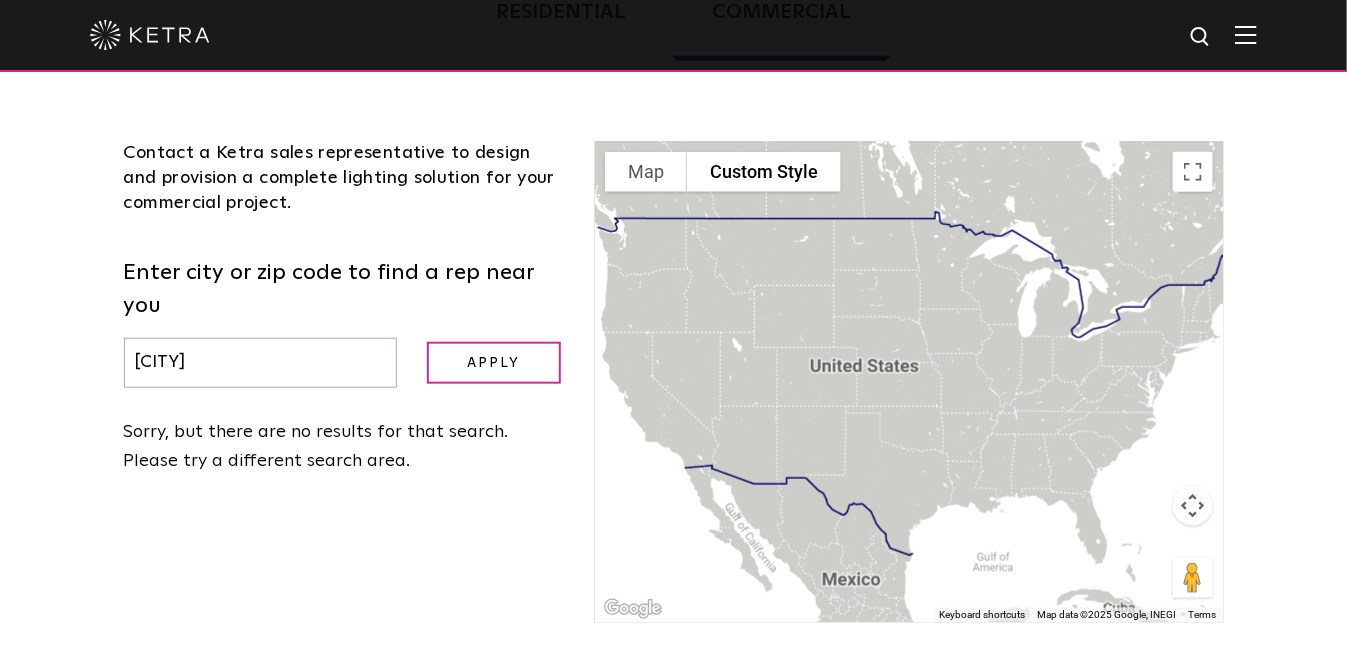 drag, startPoint x: 296, startPoint y: 332, endPoint x: 120, endPoint y: 320, distance: 176.40862 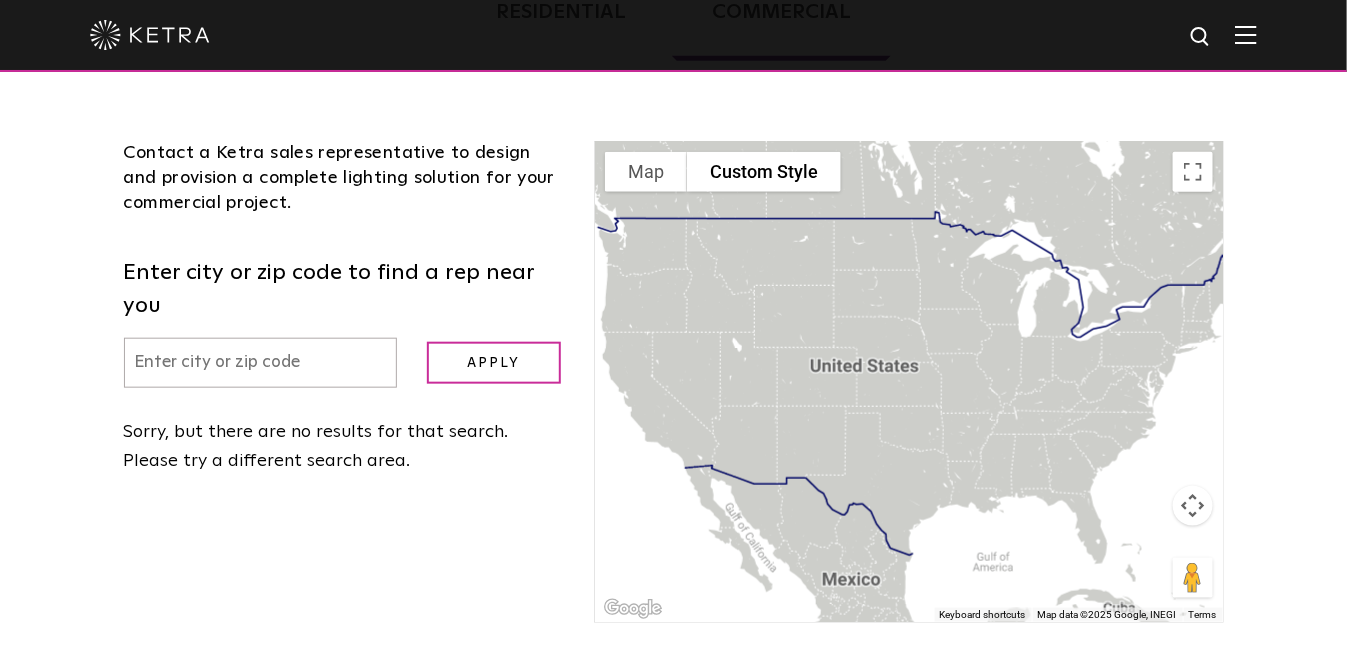 type 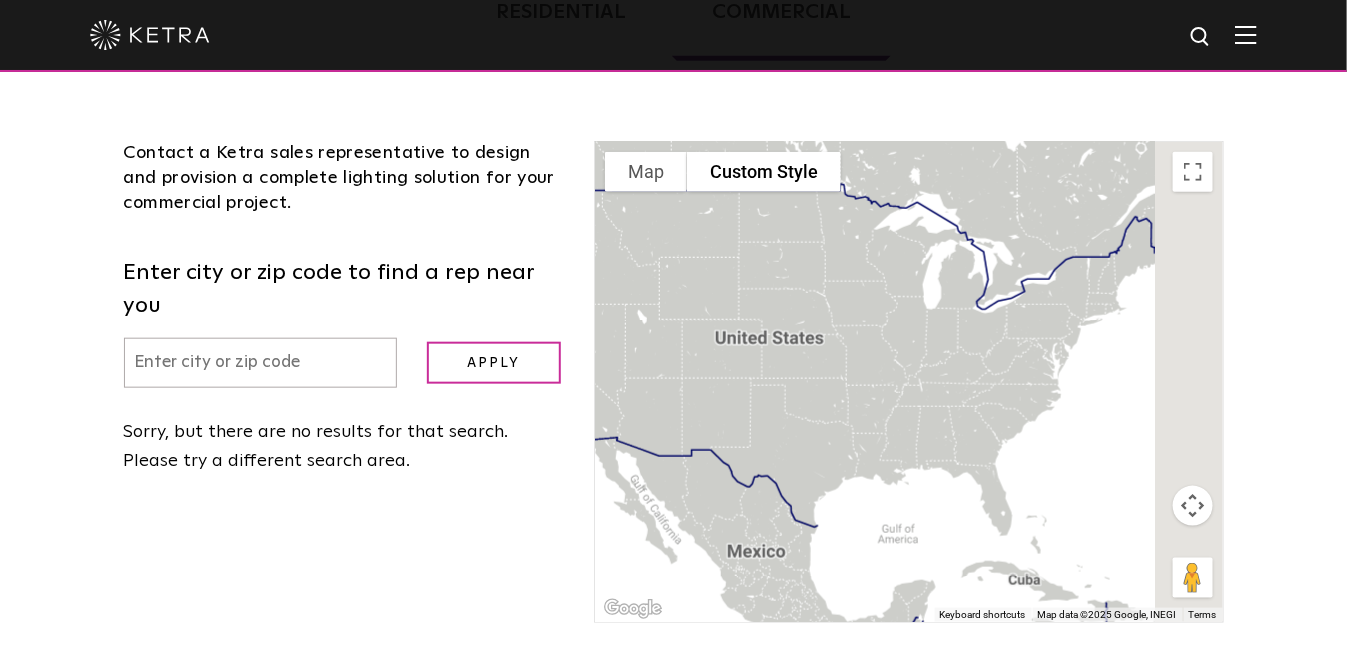 drag, startPoint x: 1120, startPoint y: 464, endPoint x: 998, endPoint y: 425, distance: 128.082 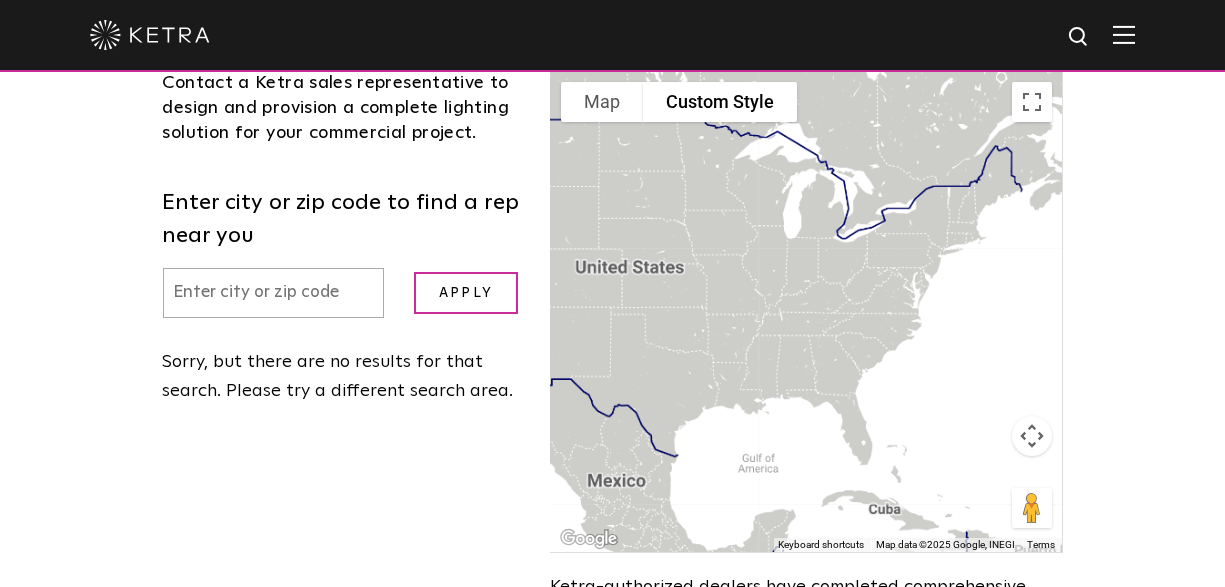 scroll, scrollTop: 600, scrollLeft: 0, axis: vertical 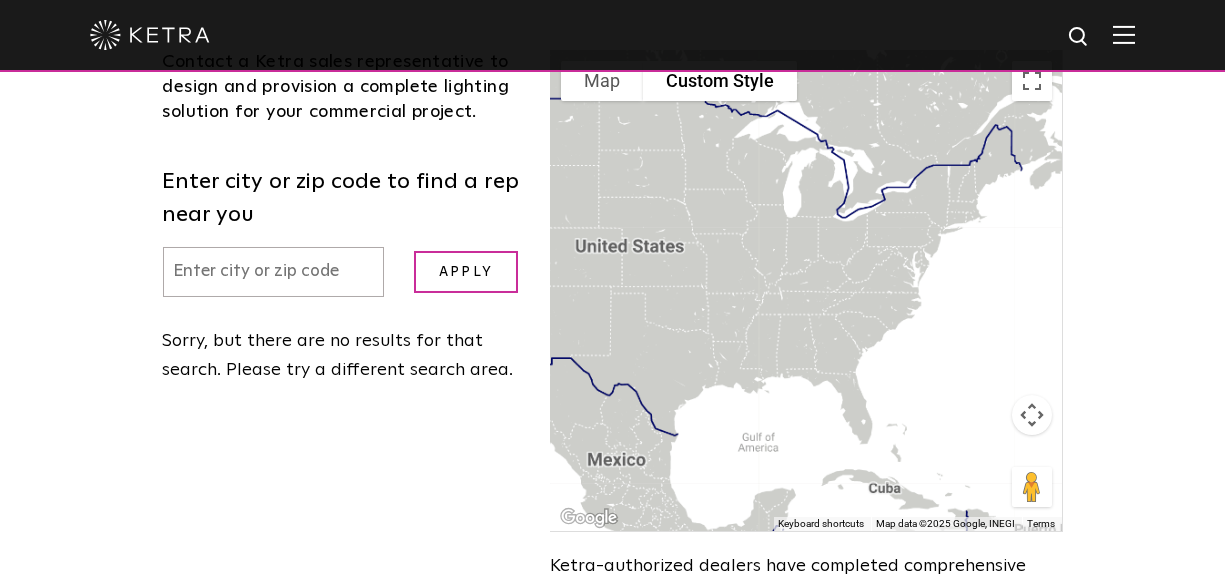 drag, startPoint x: 984, startPoint y: 368, endPoint x: 981, endPoint y: 415, distance: 47.095646 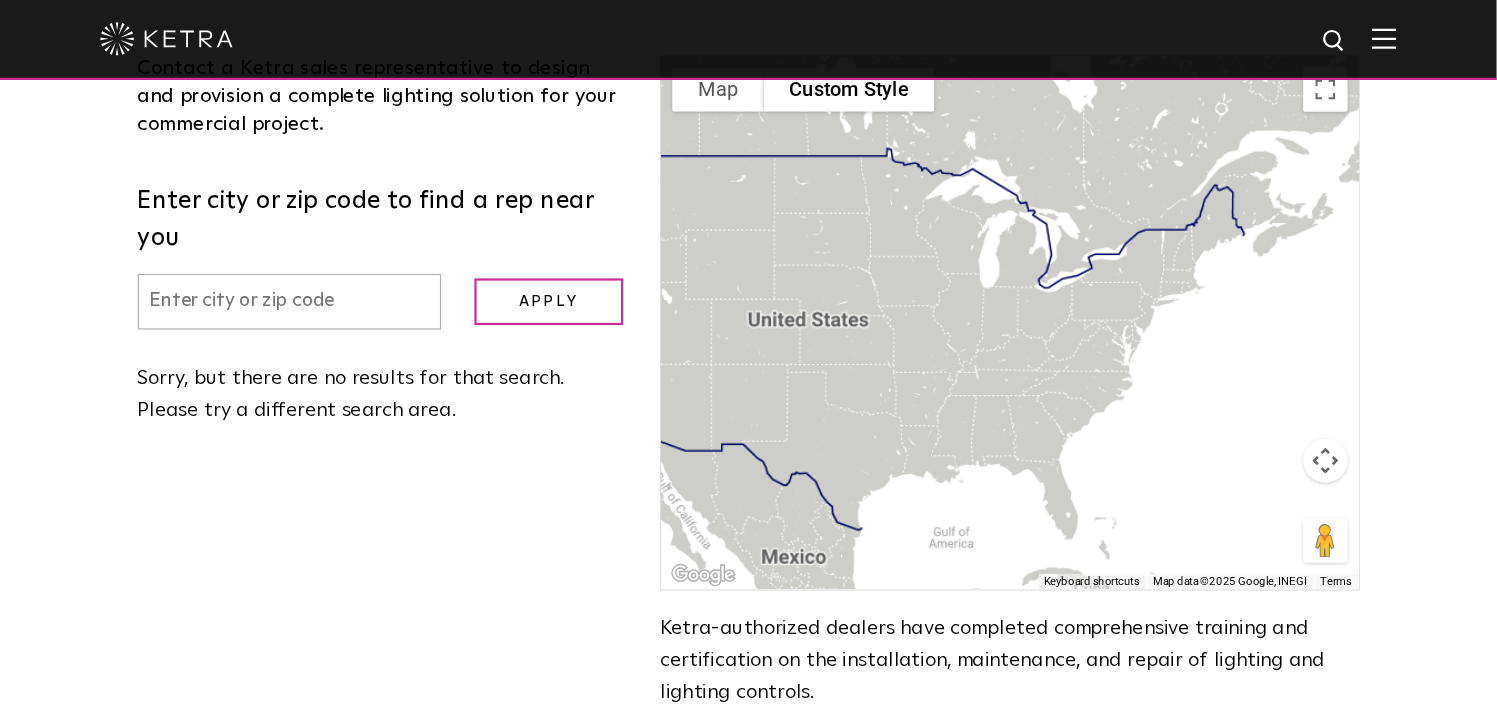 scroll, scrollTop: 600, scrollLeft: 0, axis: vertical 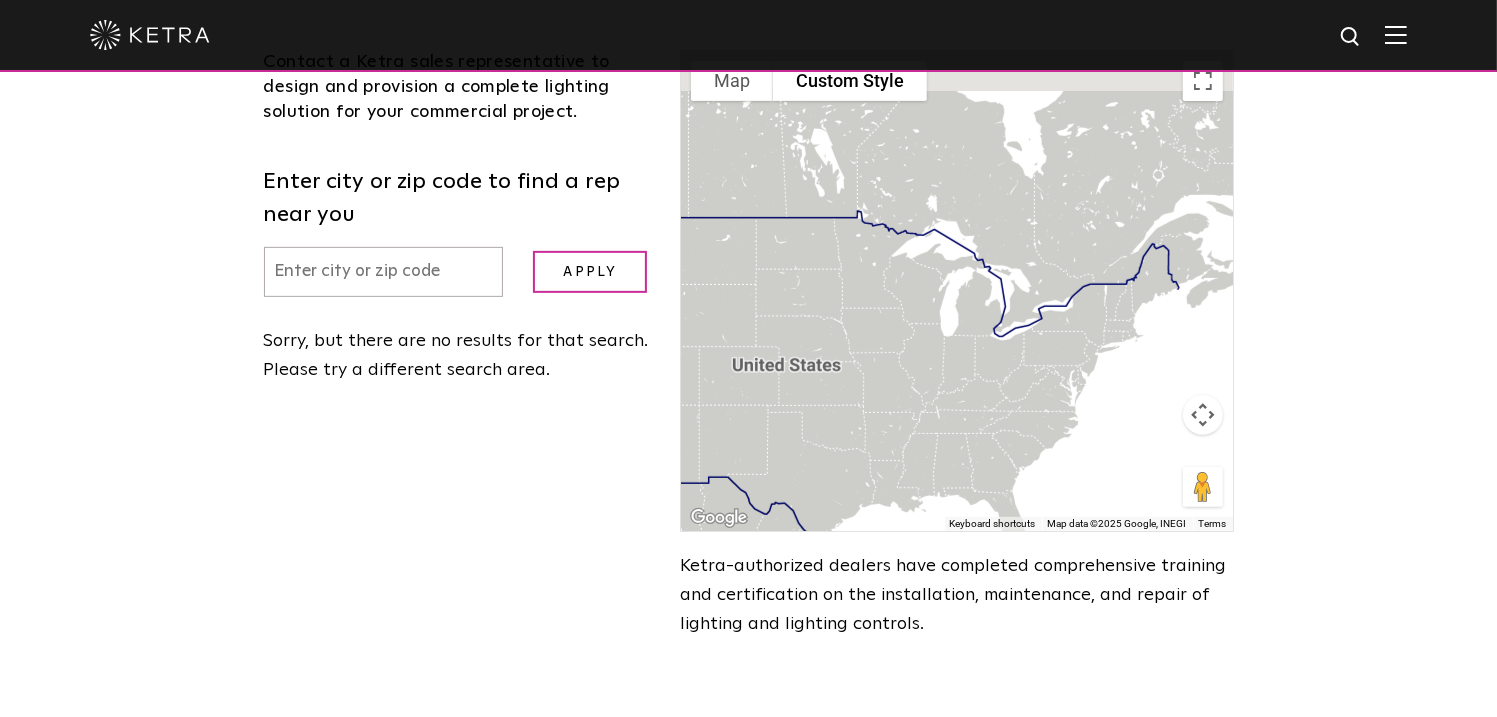 drag, startPoint x: 1133, startPoint y: 344, endPoint x: 1133, endPoint y: 388, distance: 44 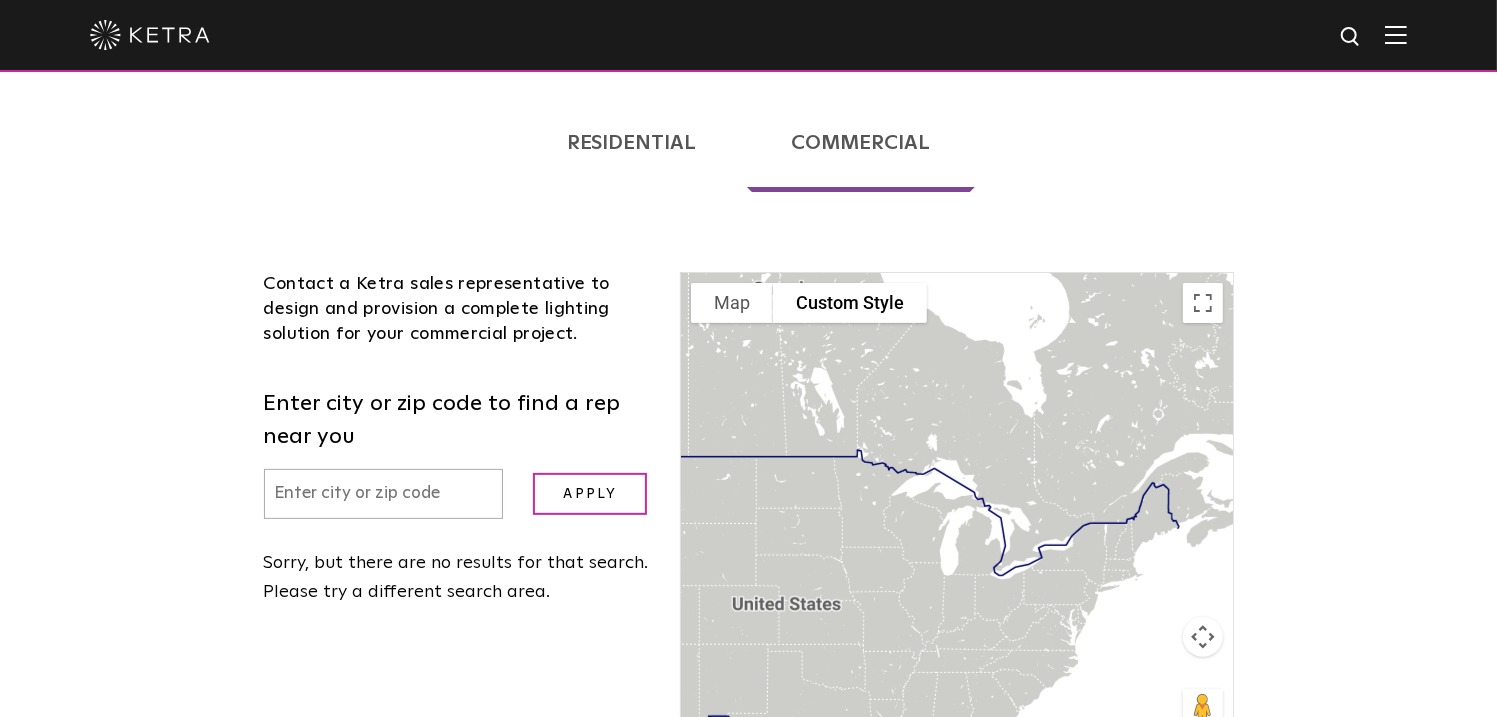 scroll, scrollTop: 489, scrollLeft: 0, axis: vertical 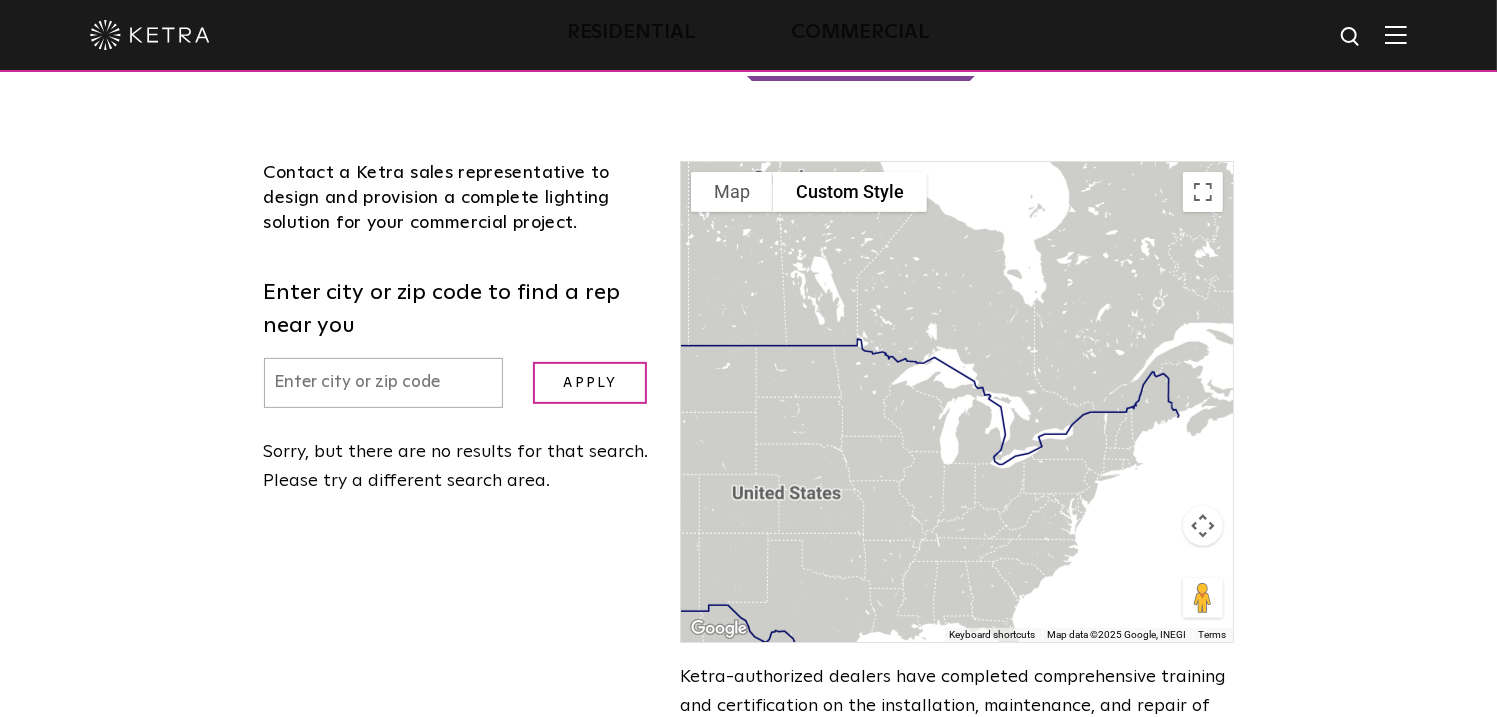 click at bounding box center (384, 383) 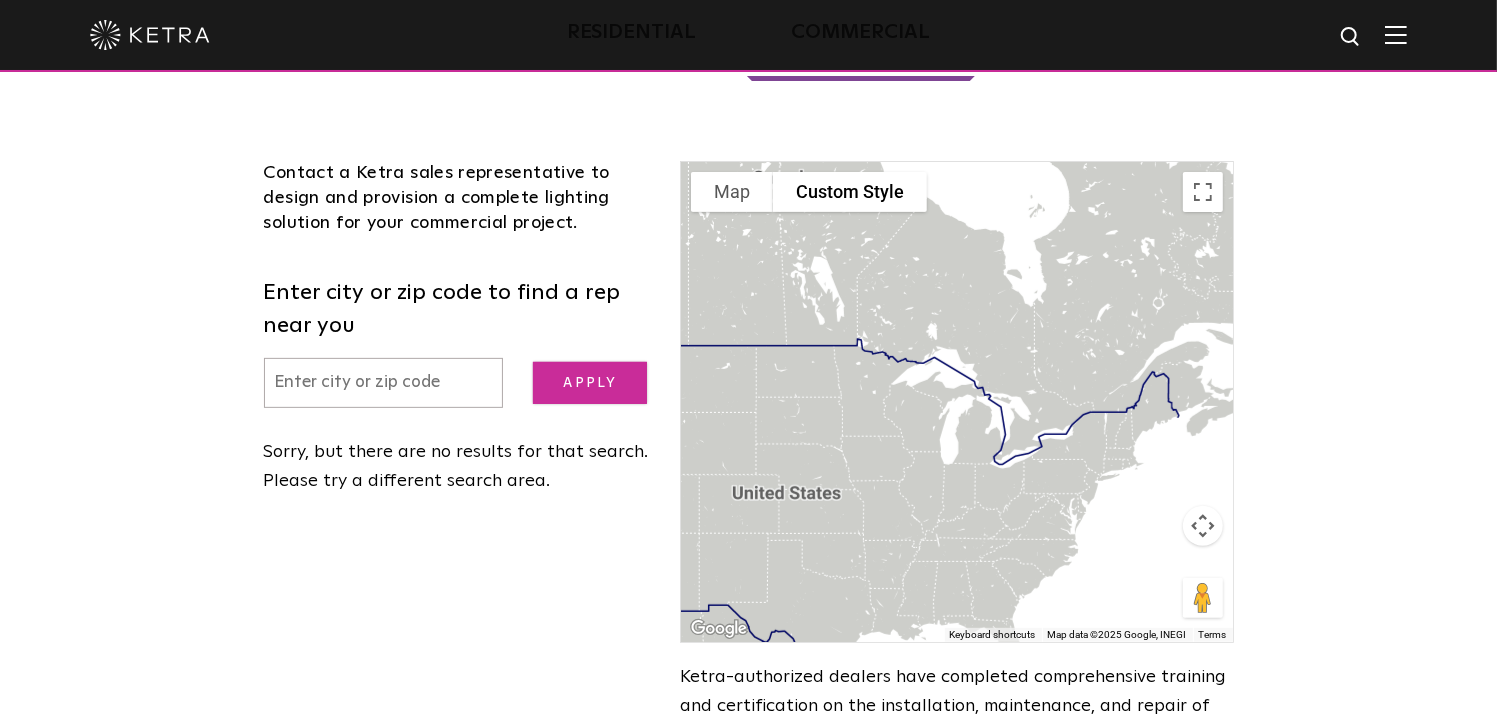 click on "Apply" at bounding box center (590, 383) 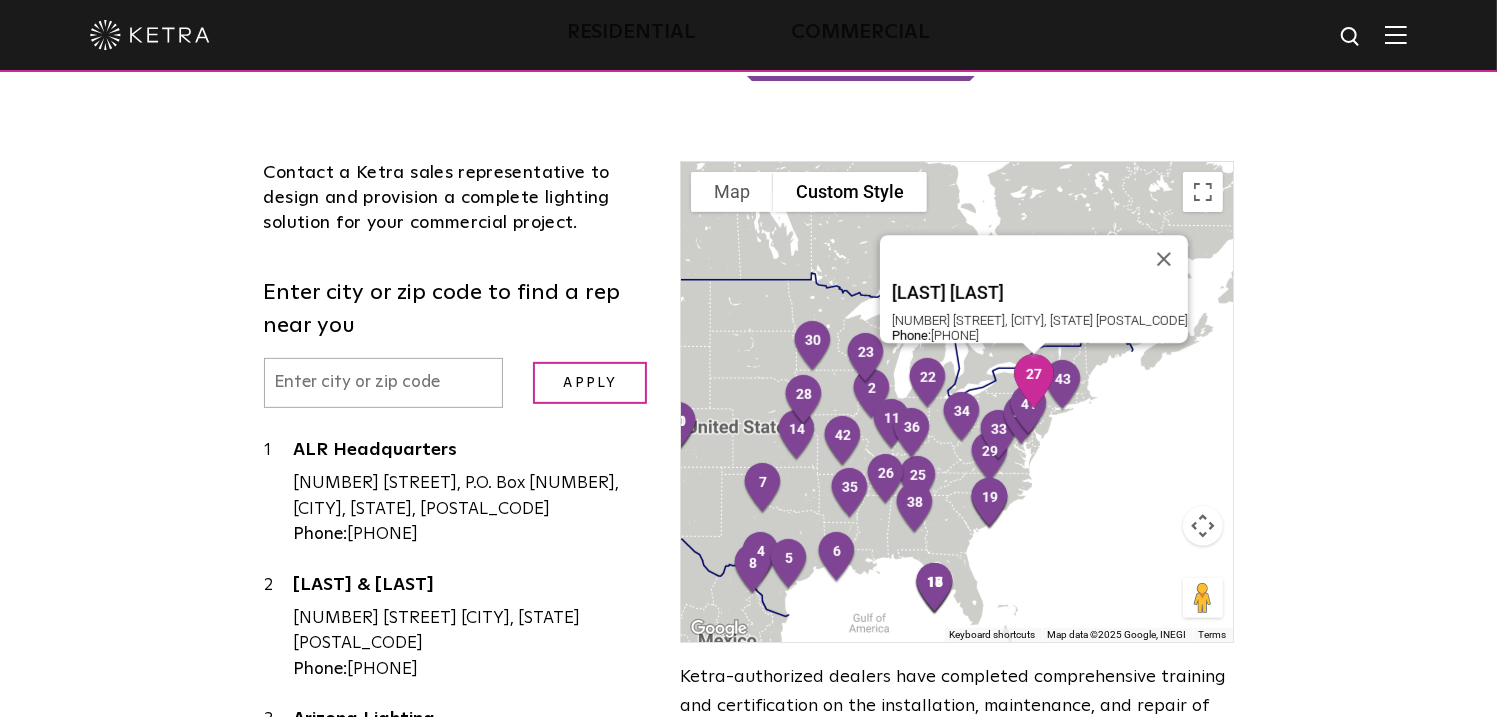 click at bounding box center (1034, 381) 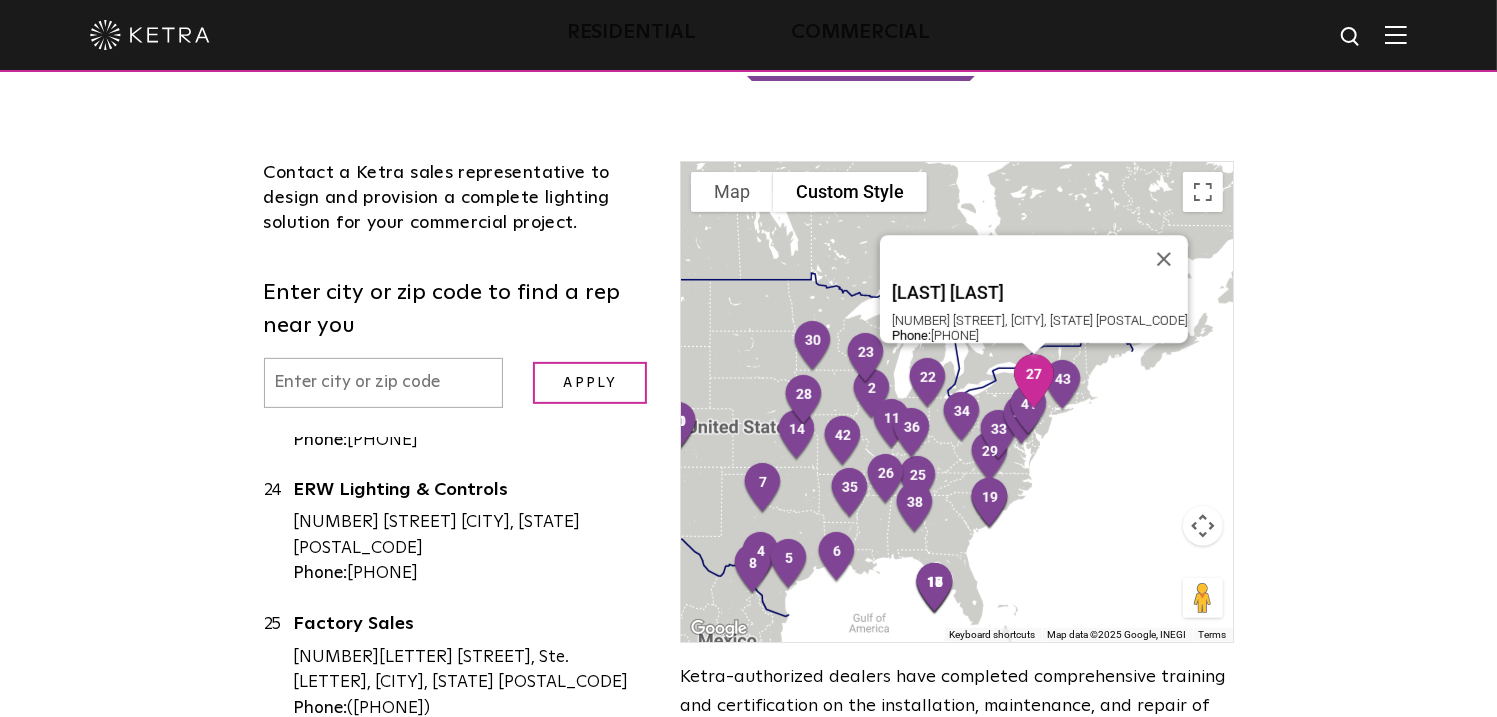 scroll, scrollTop: 3007, scrollLeft: 0, axis: vertical 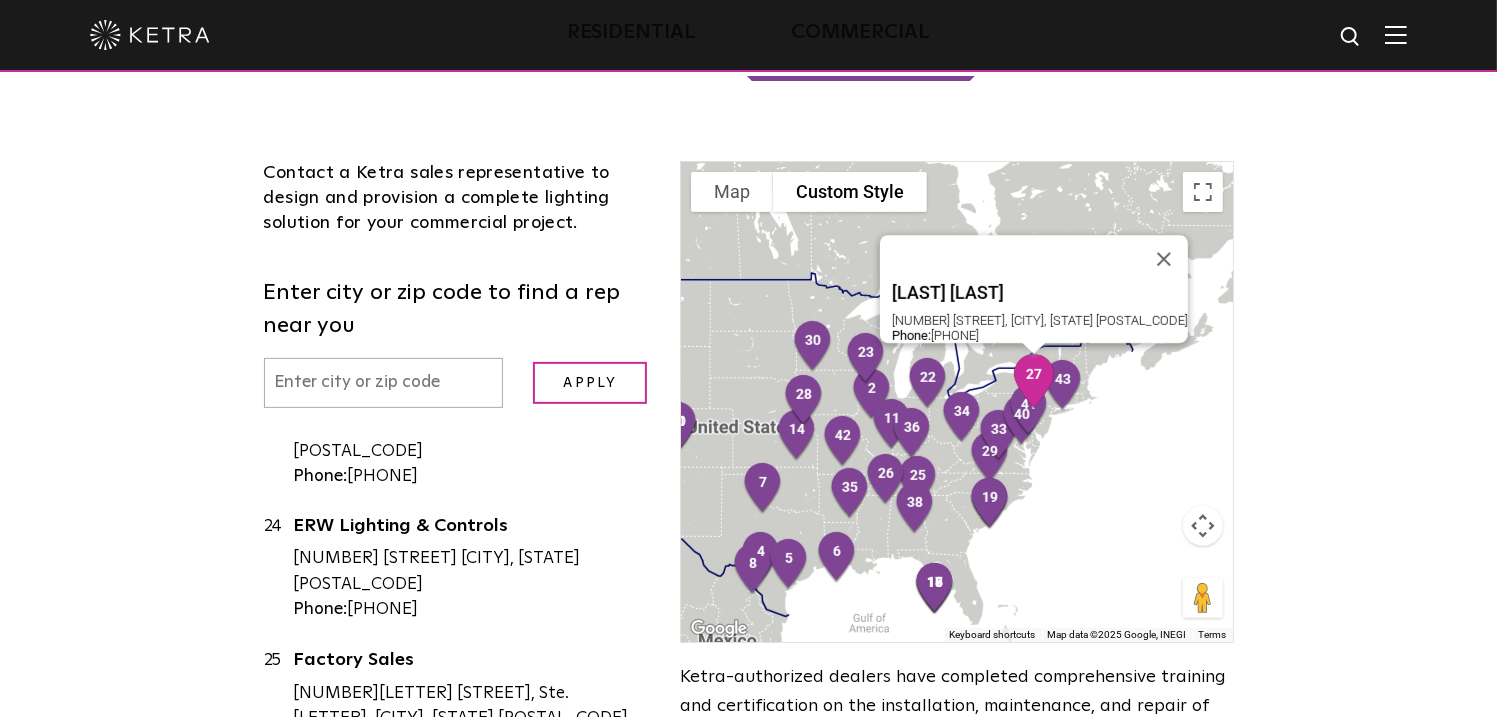 click at bounding box center (1034, 381) 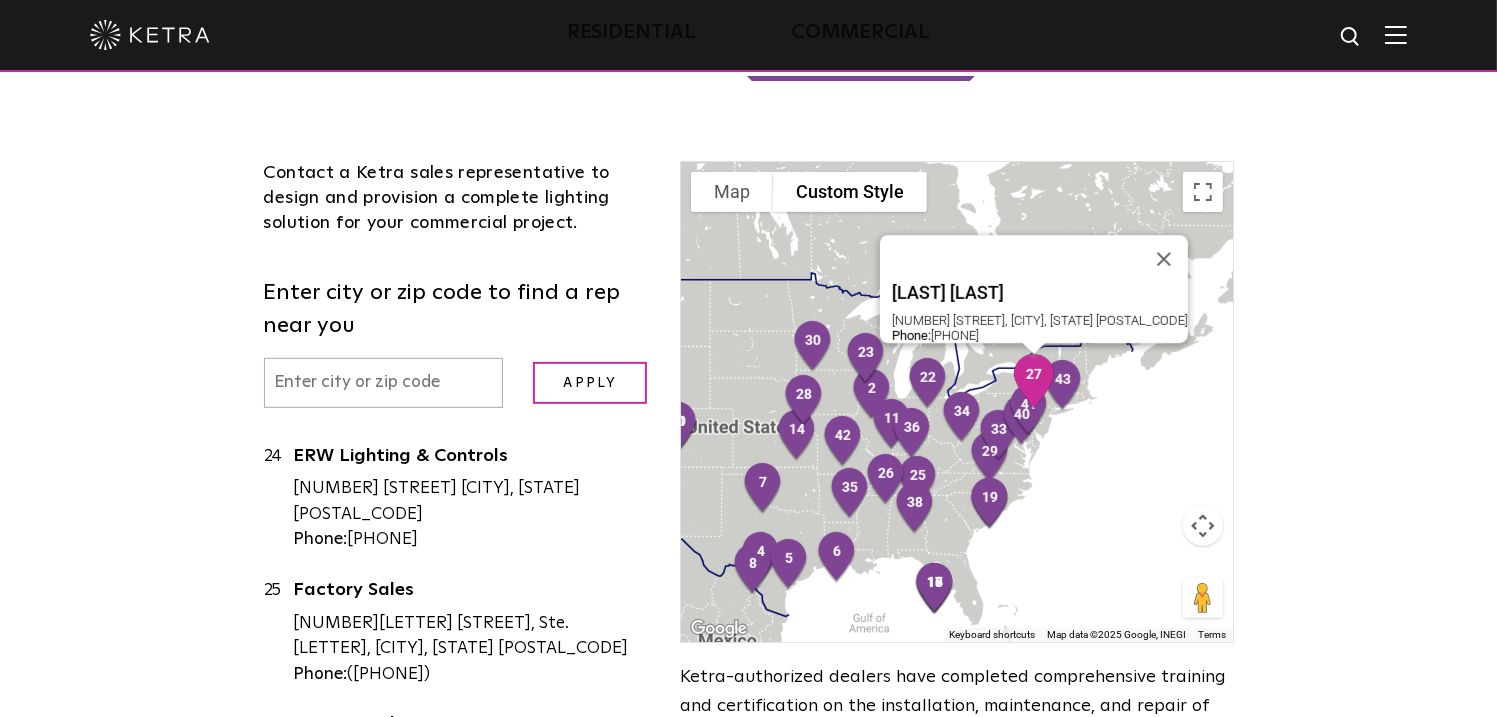 scroll, scrollTop: 3118, scrollLeft: 0, axis: vertical 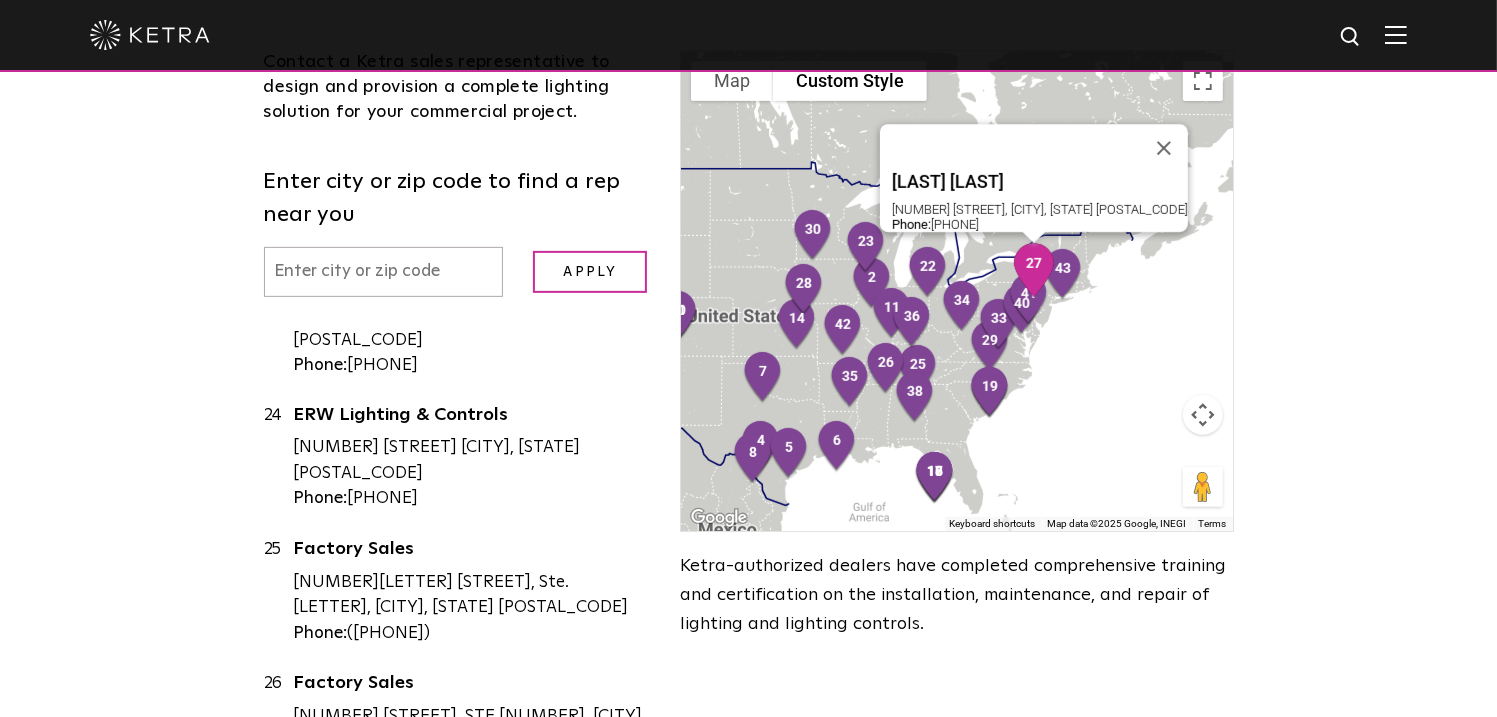 click on "Ferrini Konarski" at bounding box center [472, 821] 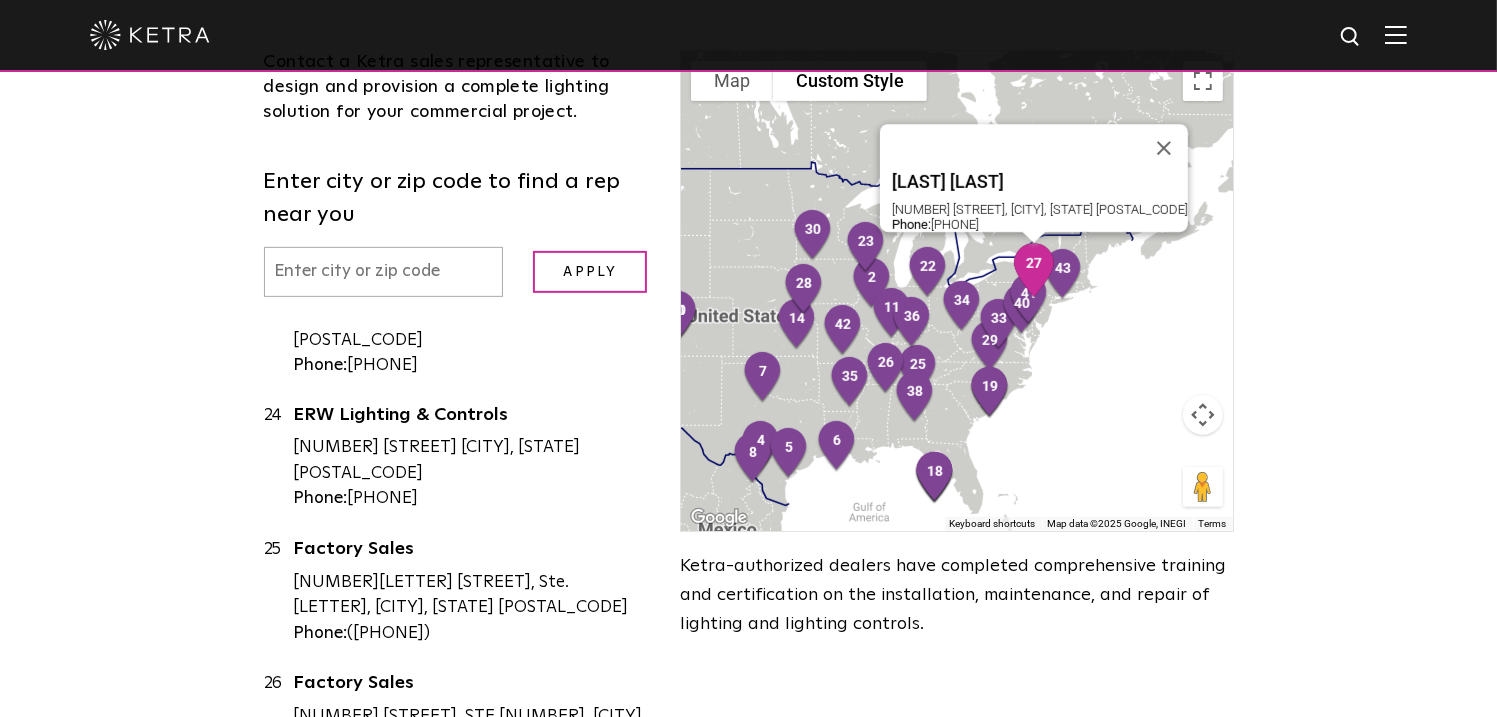 click on "Ferrini Konarski" at bounding box center [472, 821] 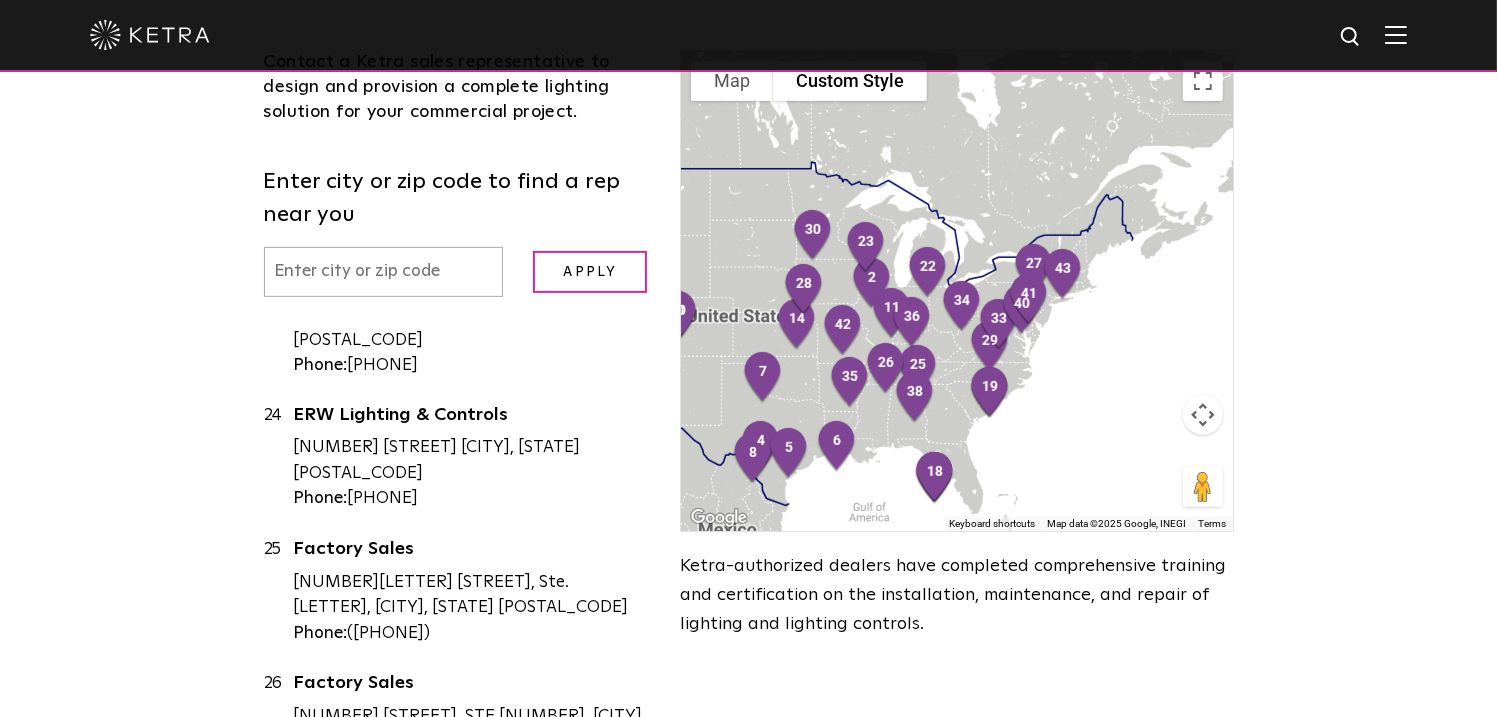 click at bounding box center (150, 35) 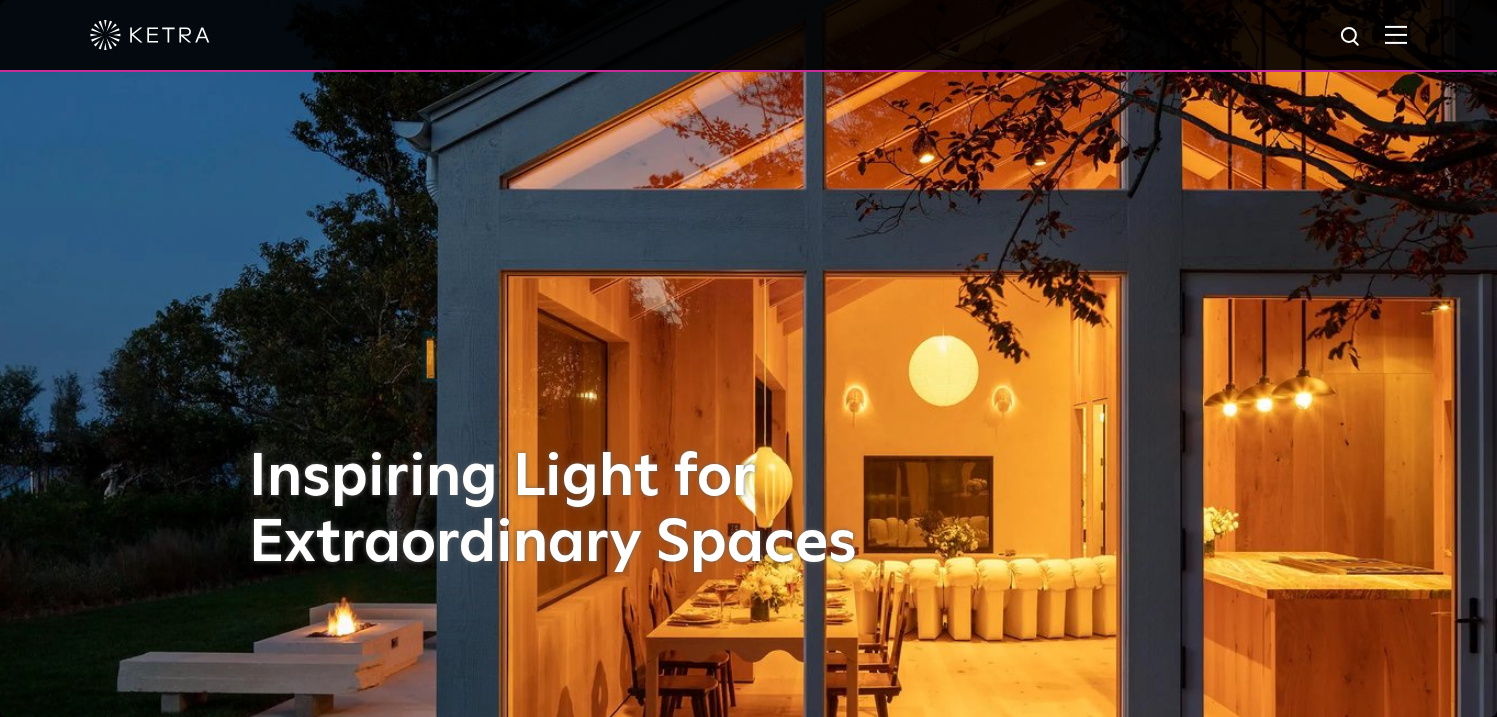scroll, scrollTop: 0, scrollLeft: 0, axis: both 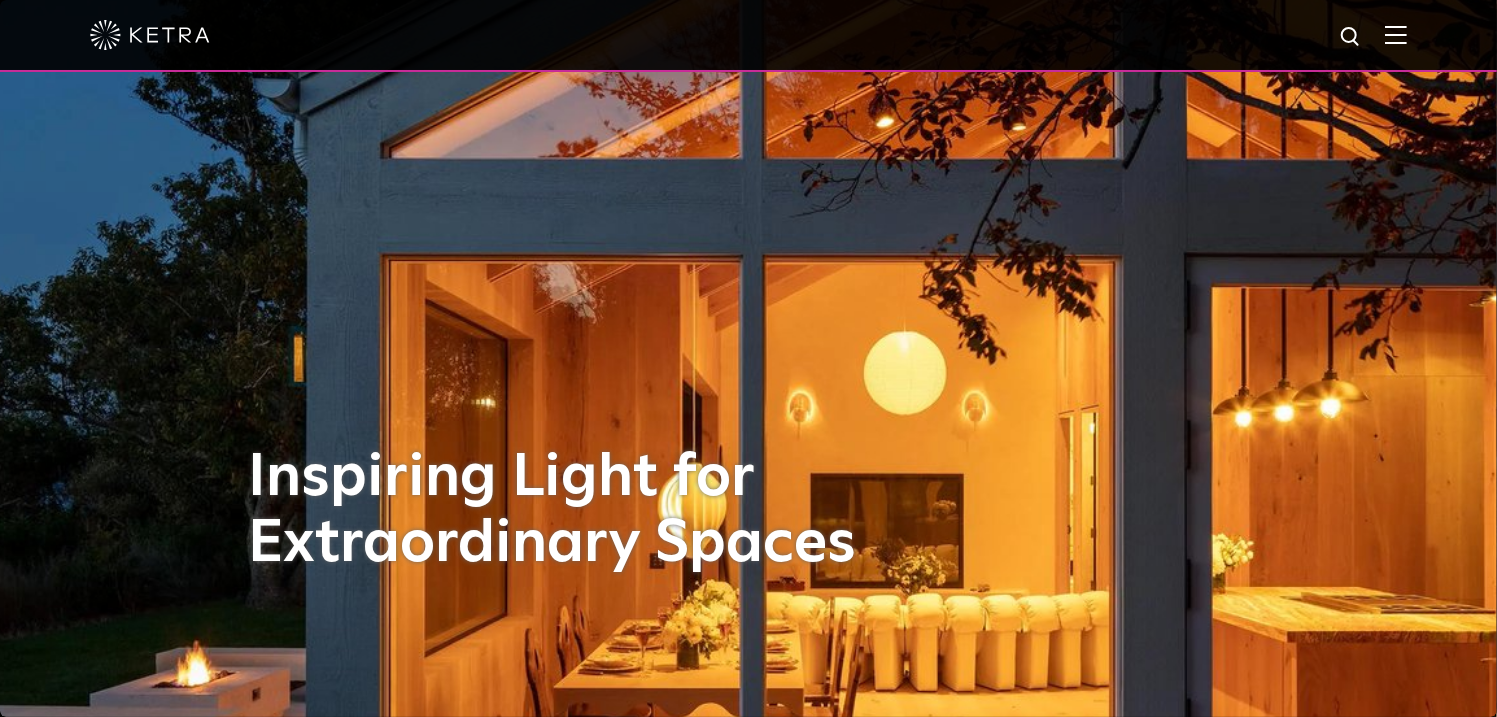 click at bounding box center (1396, 34) 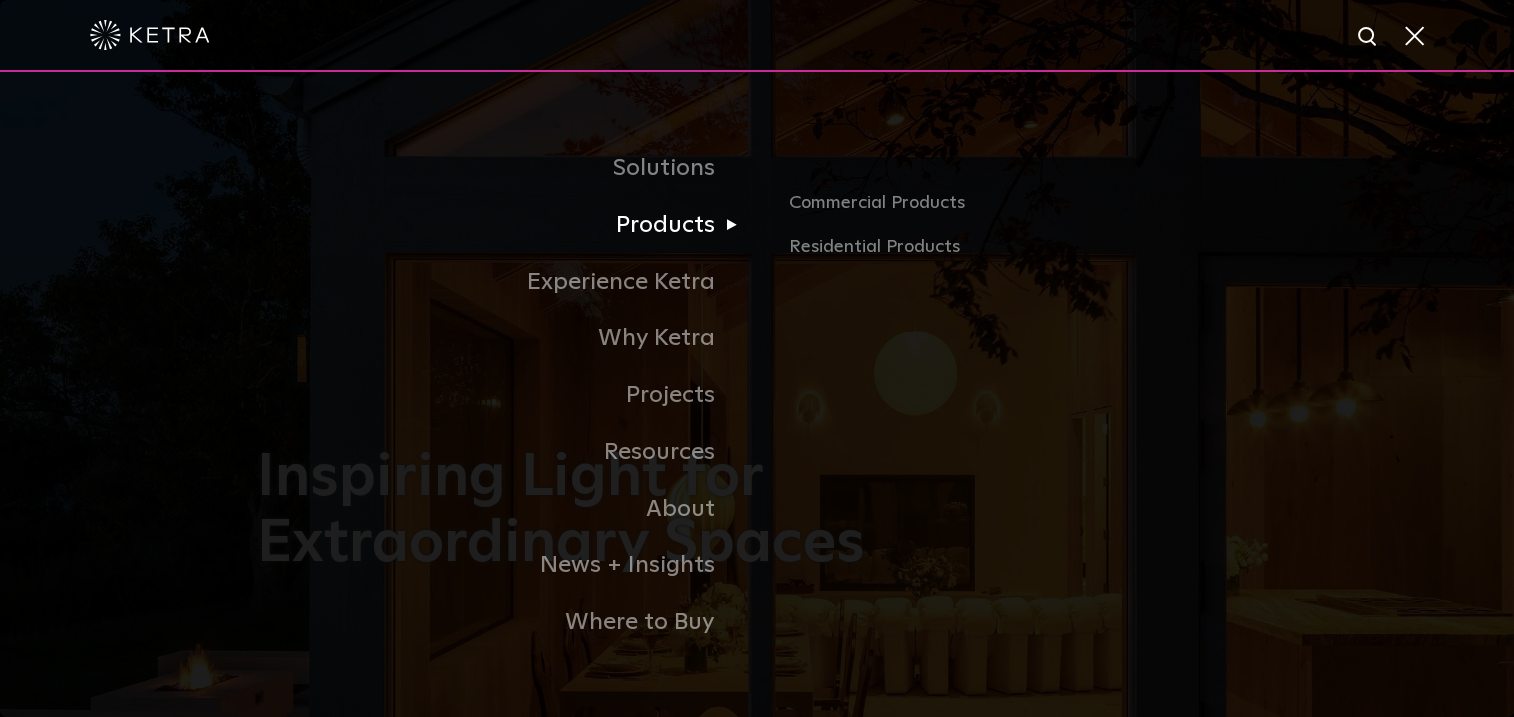 click on "Products" at bounding box center (507, 225) 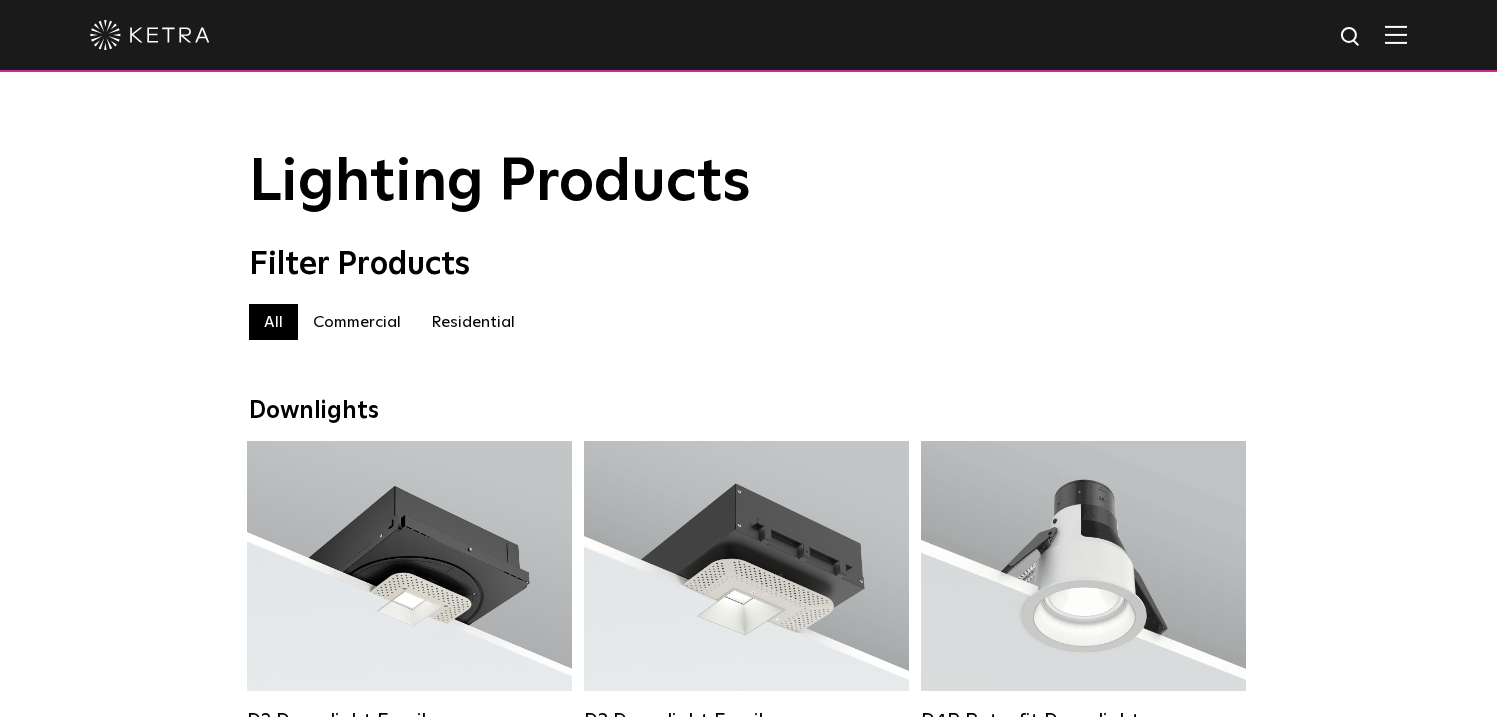 scroll, scrollTop: 0, scrollLeft: 0, axis: both 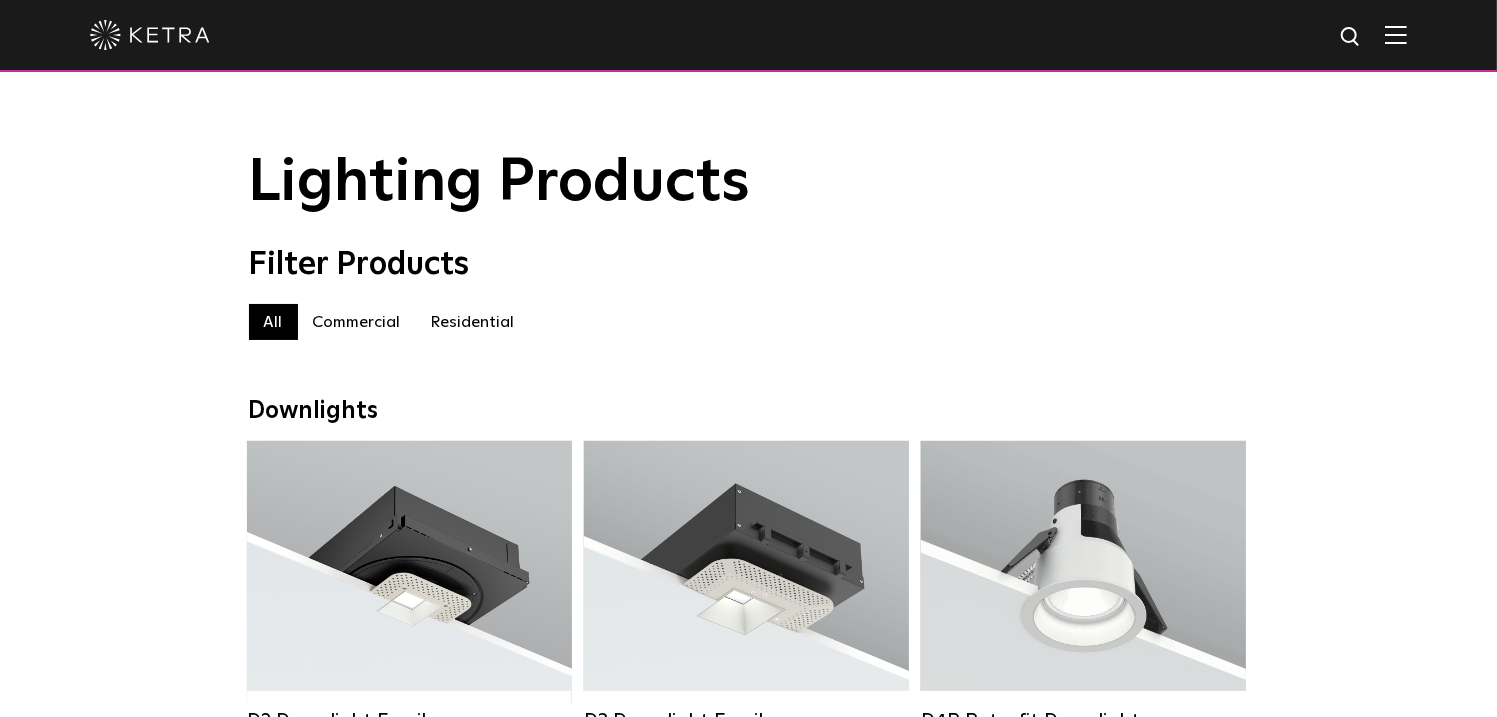 click on "Commercial" at bounding box center (273, 322) 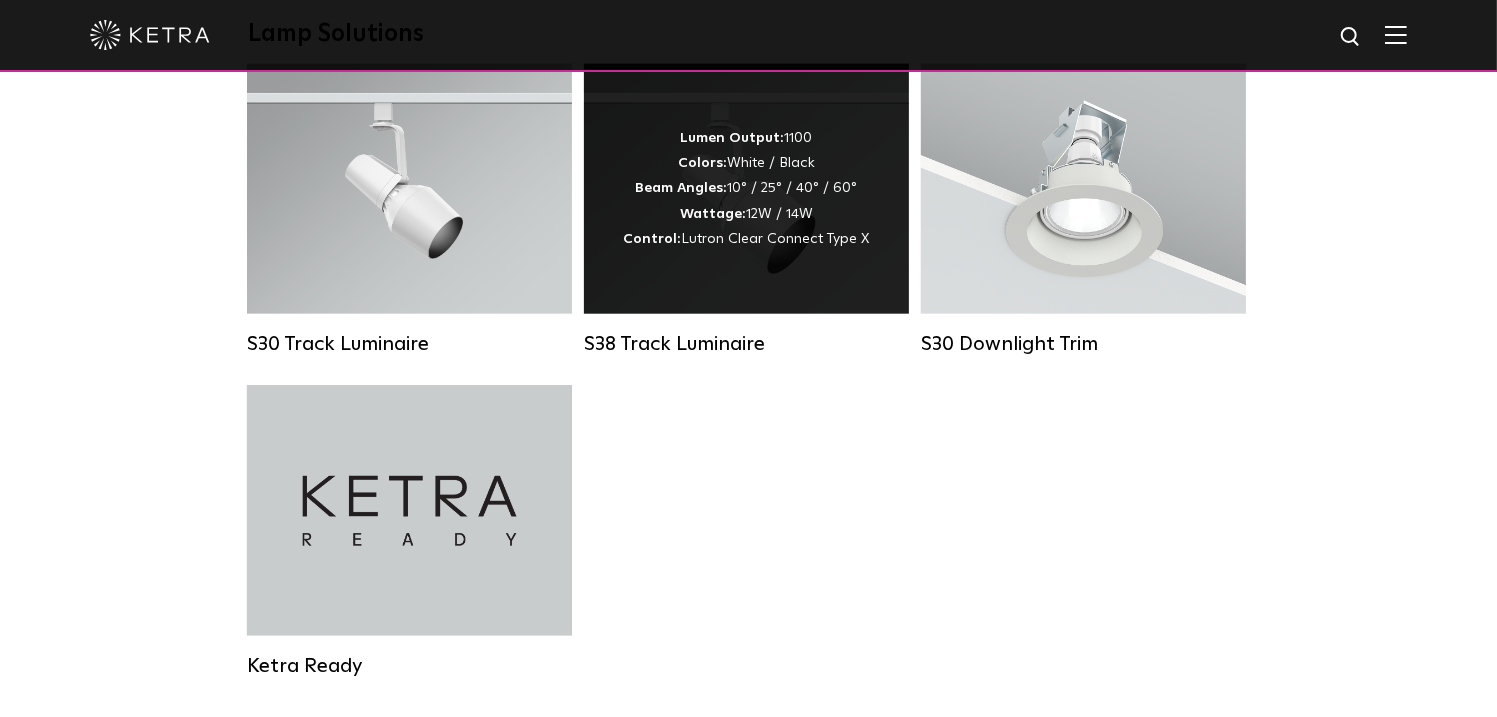 scroll, scrollTop: 2000, scrollLeft: 0, axis: vertical 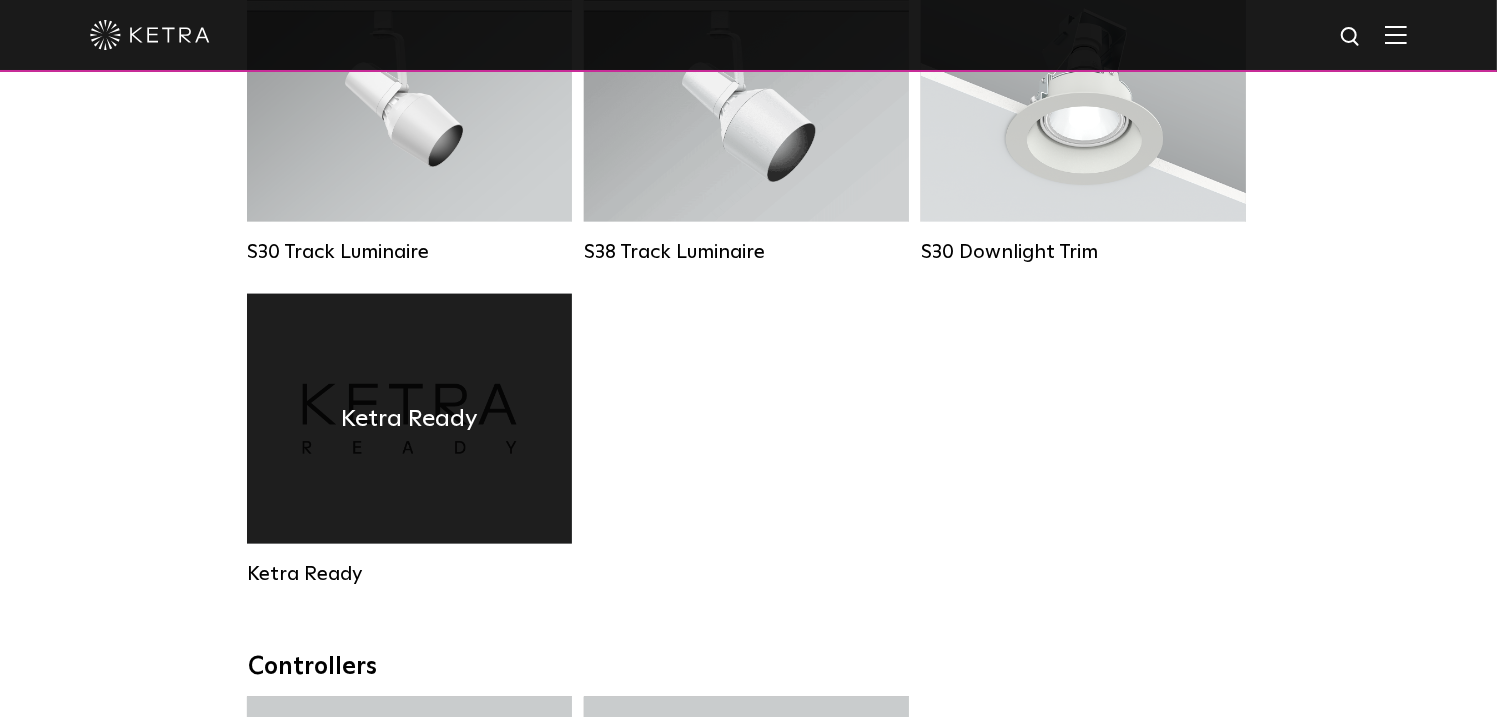 click on "Ketra Ready" at bounding box center [409, 419] 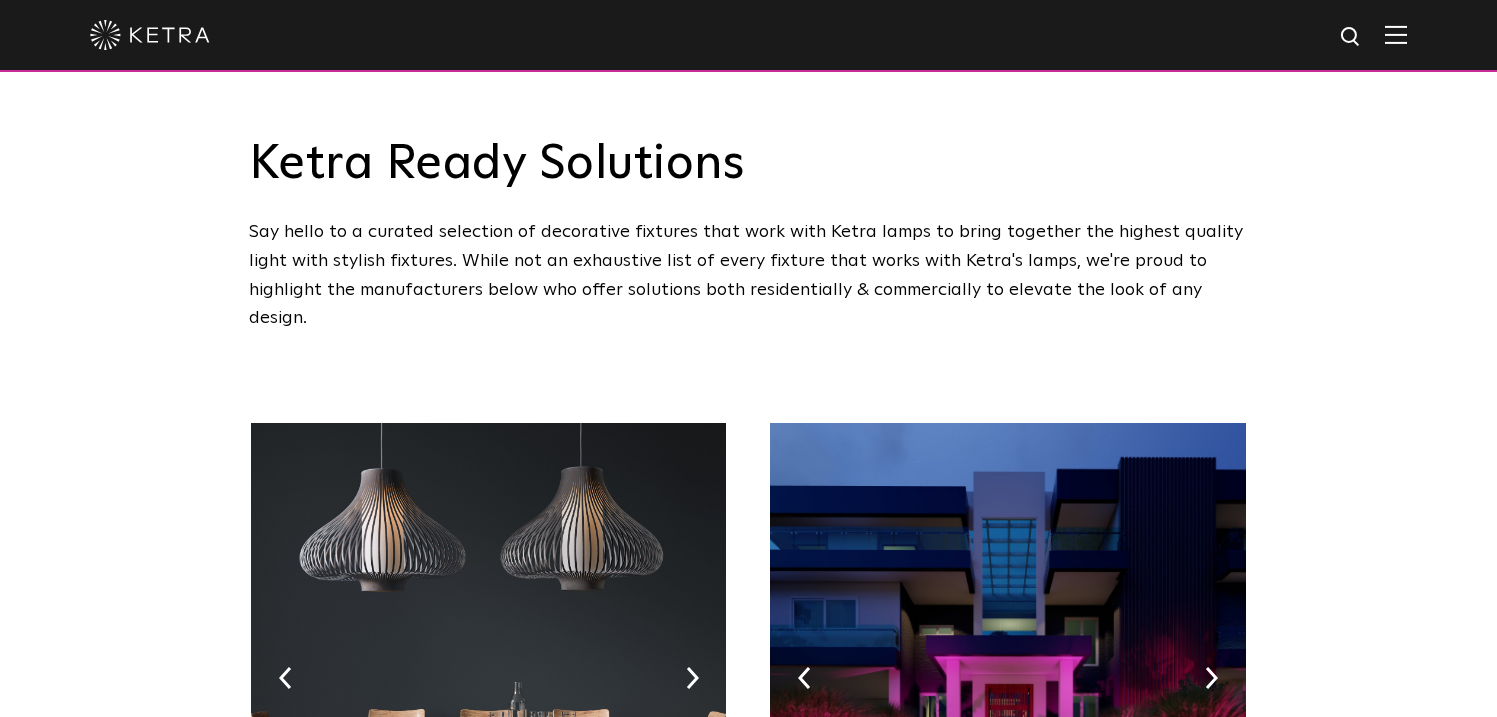 scroll, scrollTop: 0, scrollLeft: 0, axis: both 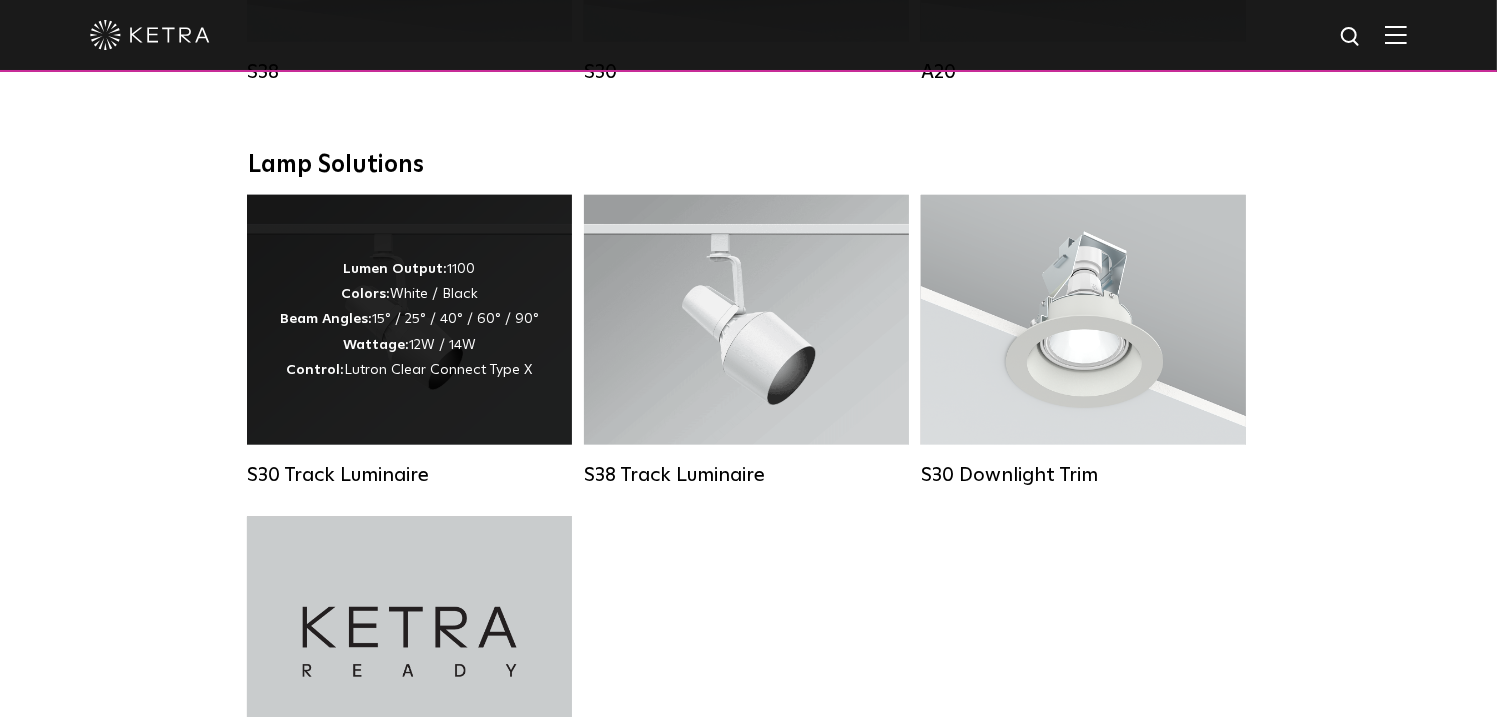 click on "Lumen Output:   1100 Colors:  White / Black Beam Angles:  15° / 25° / 40° / 60° / 90° Wattage:  12W / 14W Control:  Lutron Clear Connect Type X" at bounding box center (409, 320) 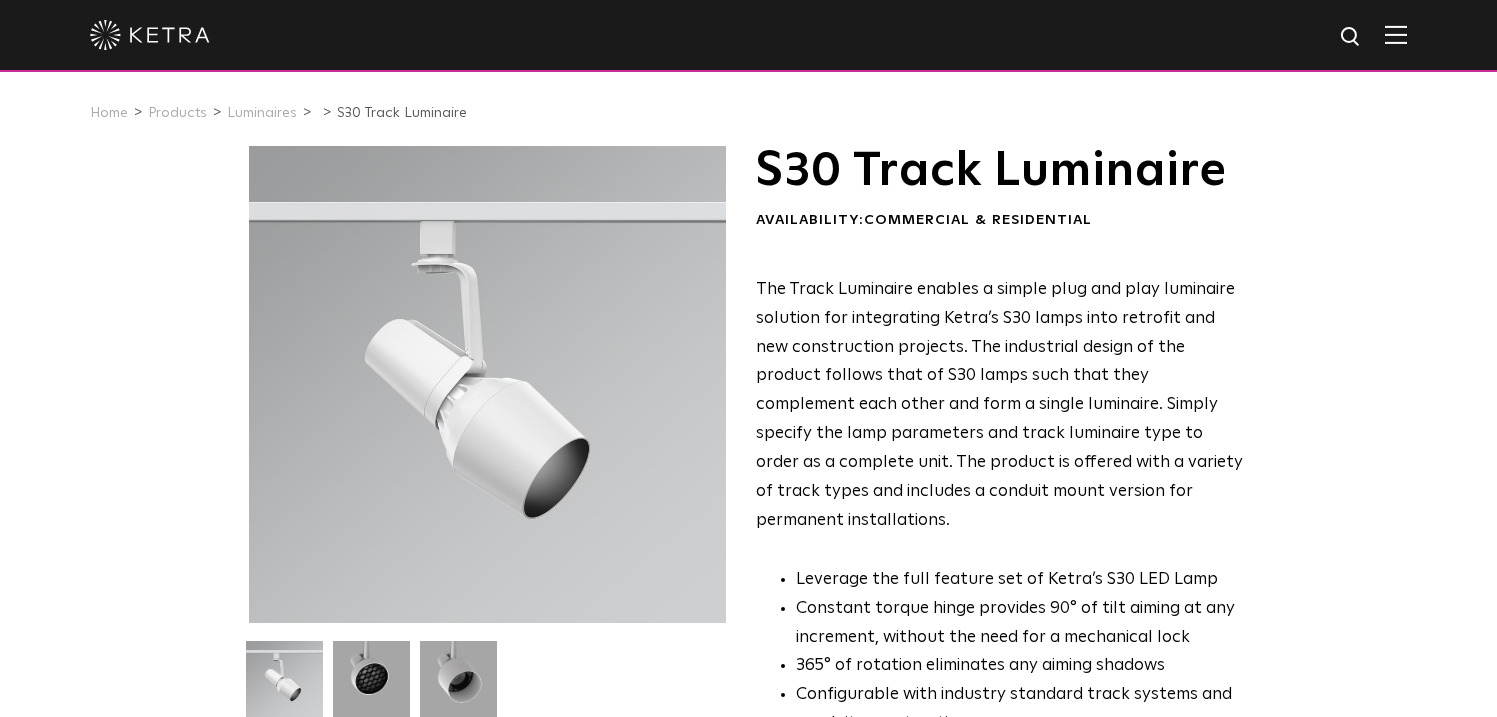 scroll, scrollTop: 0, scrollLeft: 0, axis: both 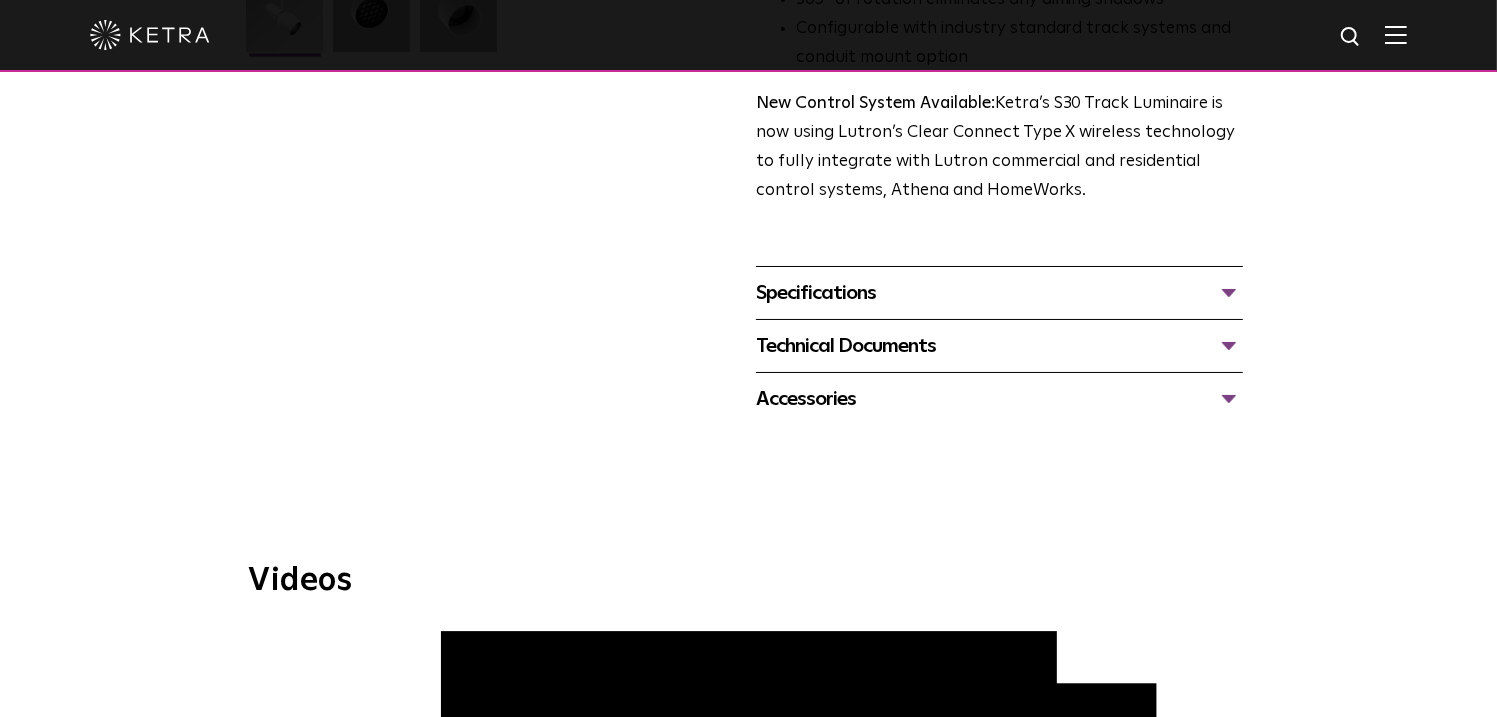click on "Technical Documents" at bounding box center (999, 346) 